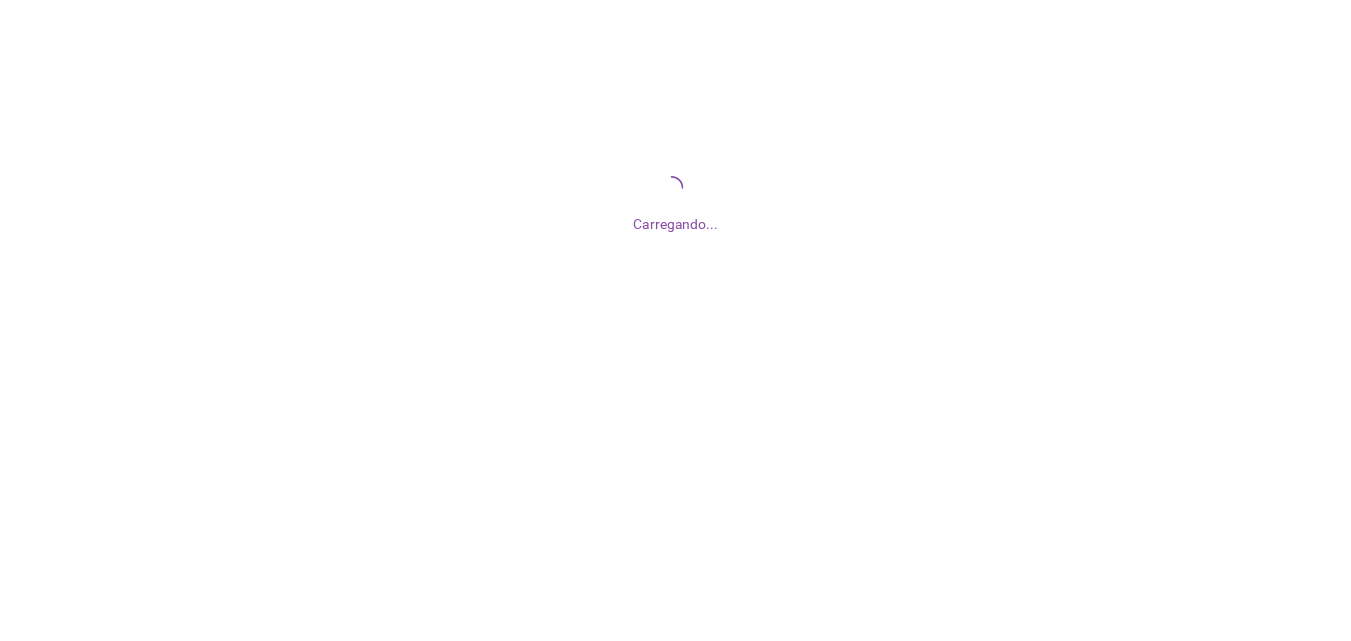 scroll, scrollTop: 0, scrollLeft: 0, axis: both 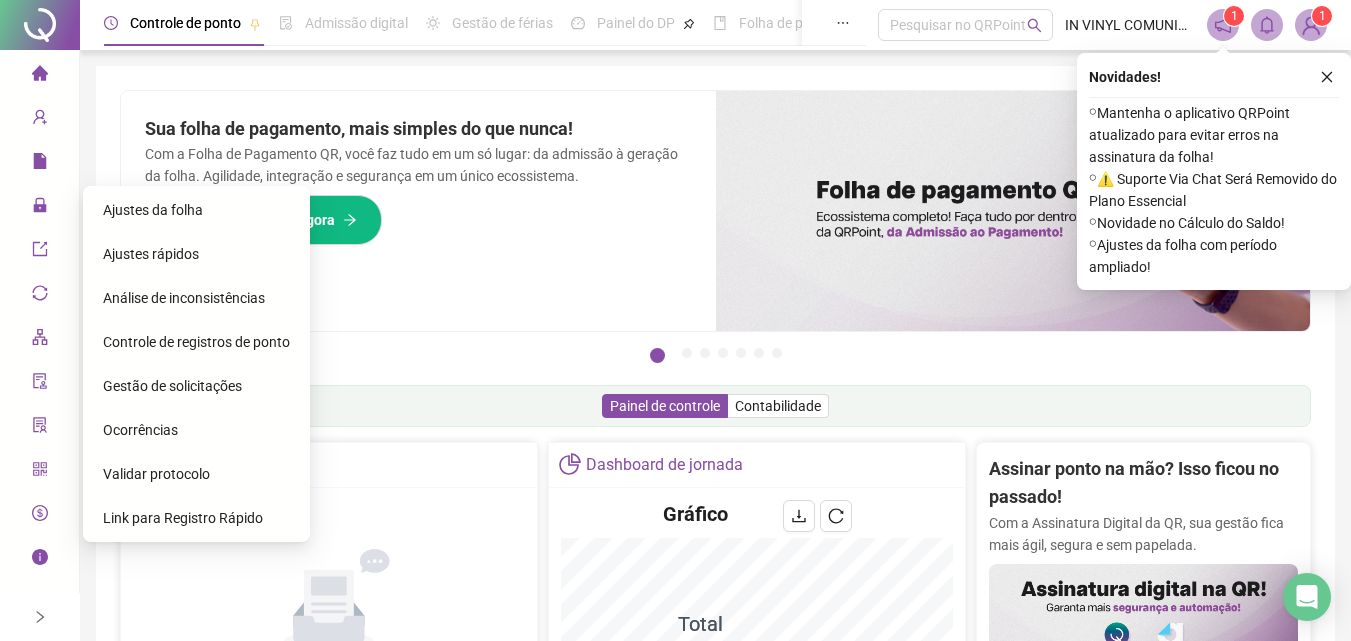 click on "Ajustes da folha" at bounding box center (153, 210) 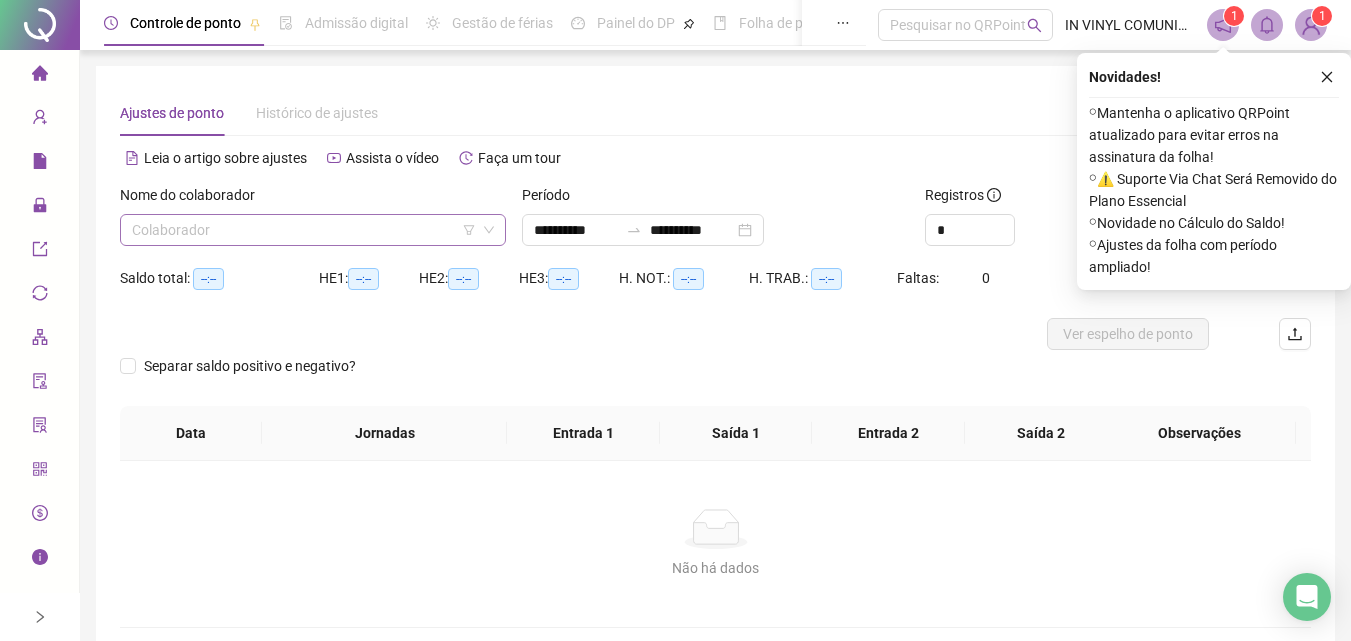 click at bounding box center [304, 230] 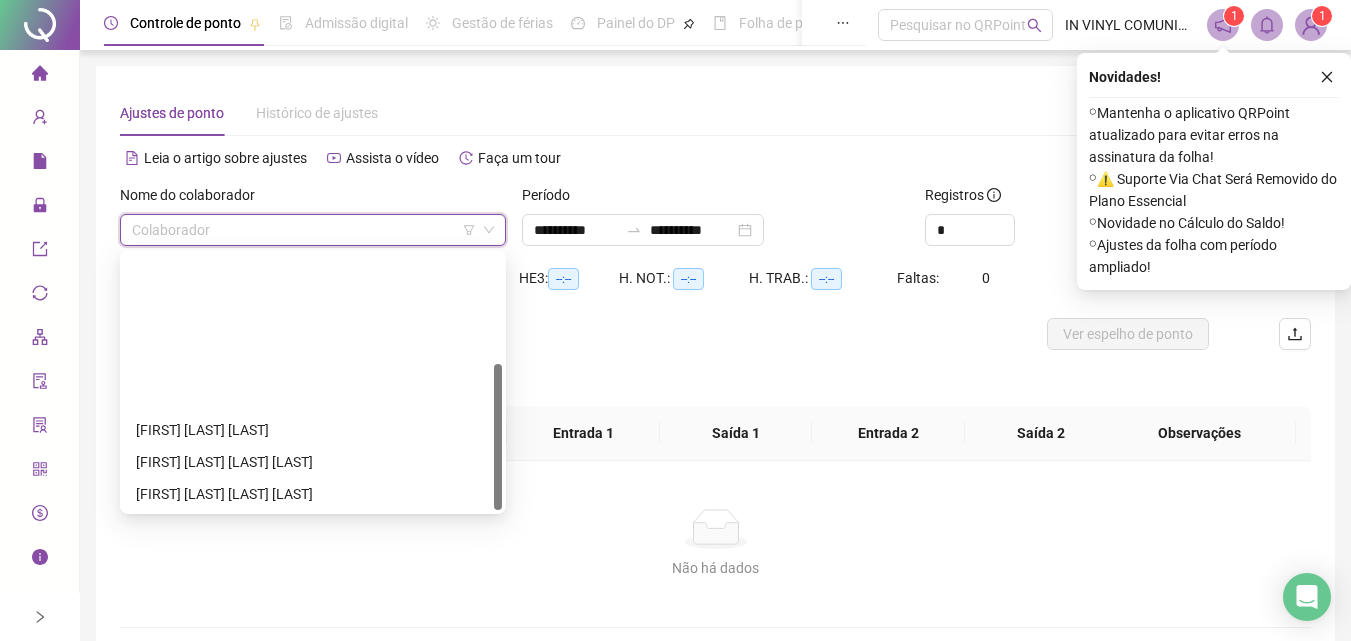 scroll, scrollTop: 192, scrollLeft: 0, axis: vertical 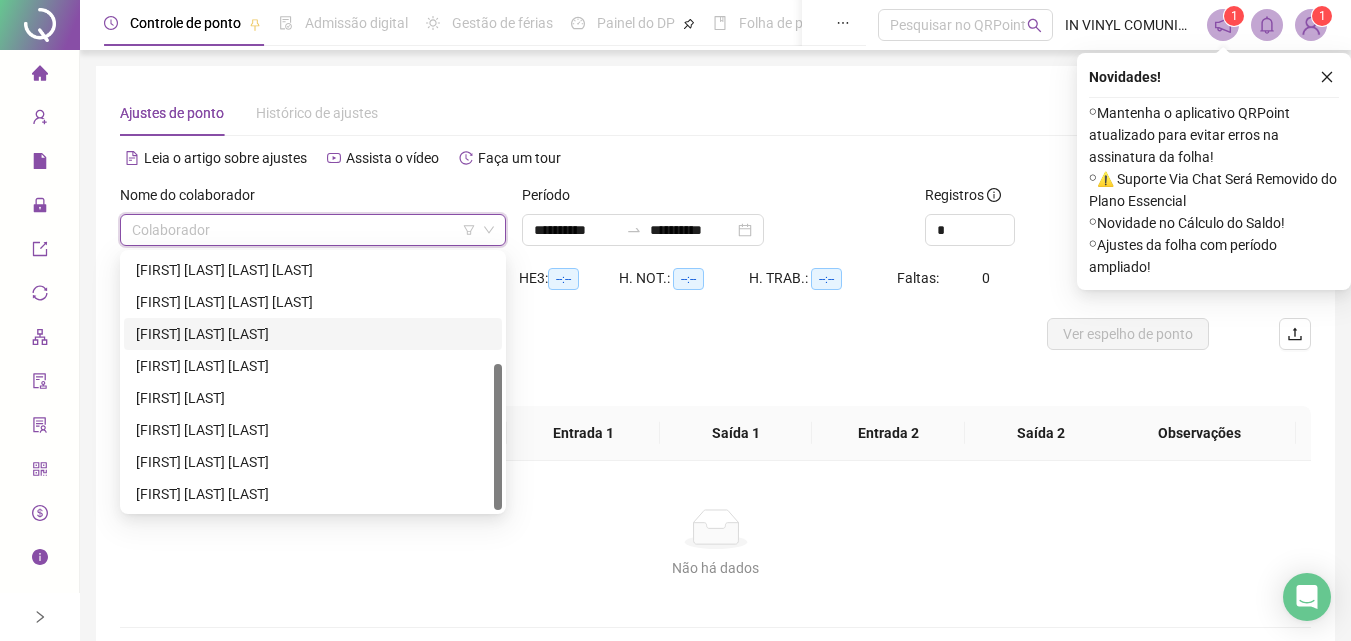 click on "[FIRST] [LAST] [LAST]" at bounding box center [313, 334] 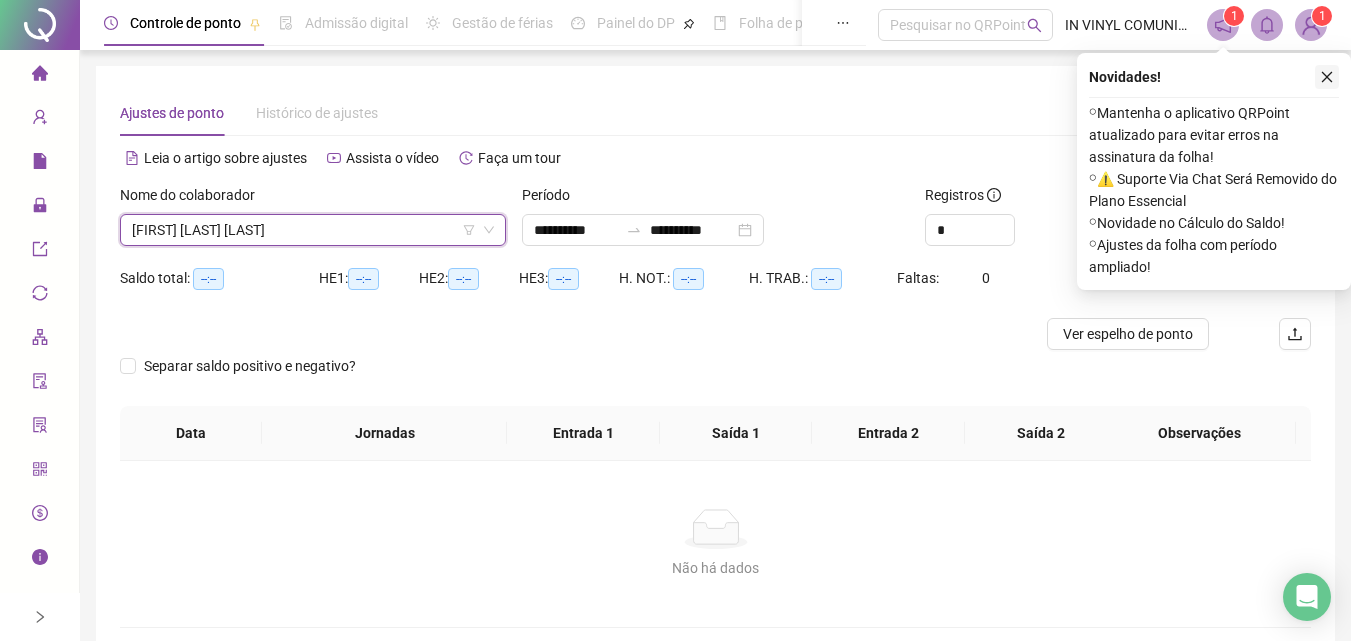 click 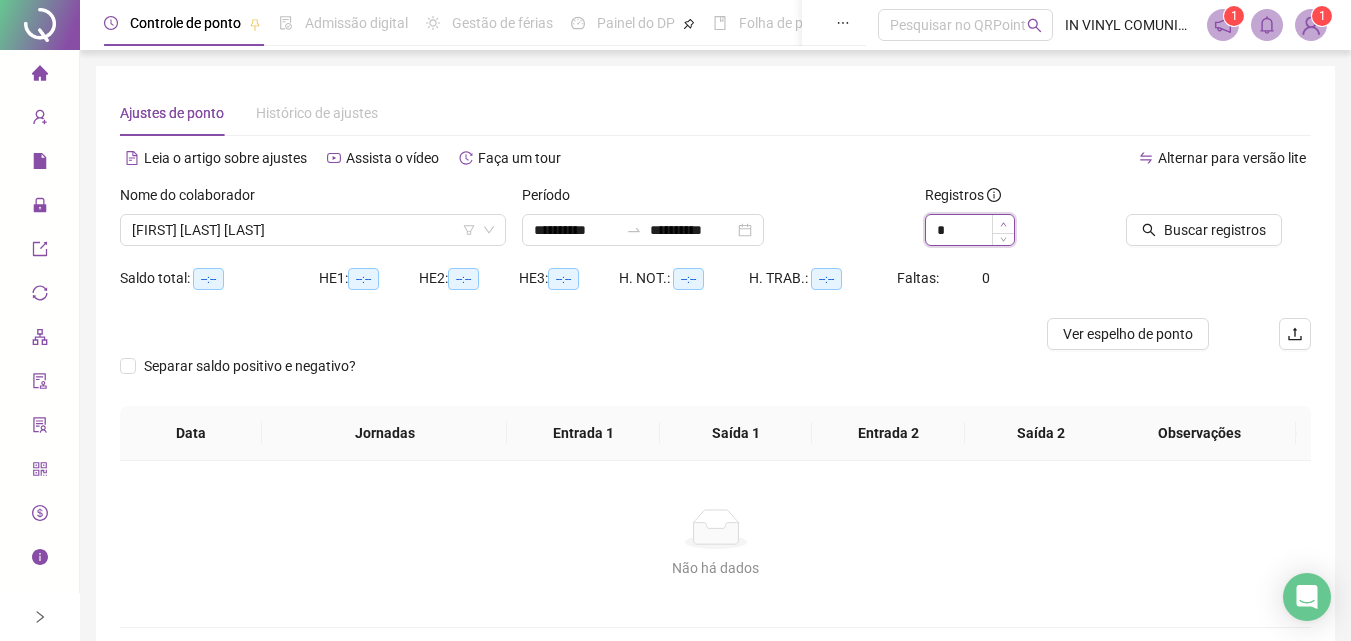 click 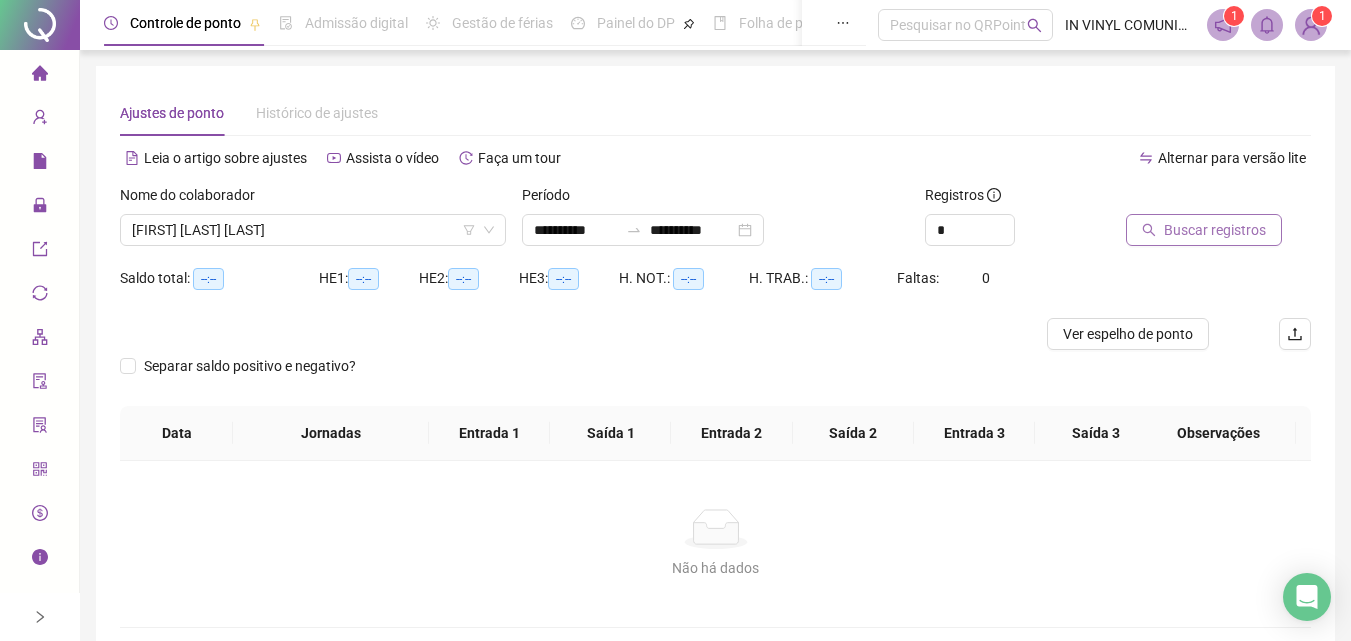 click on "Buscar registros" at bounding box center [1215, 230] 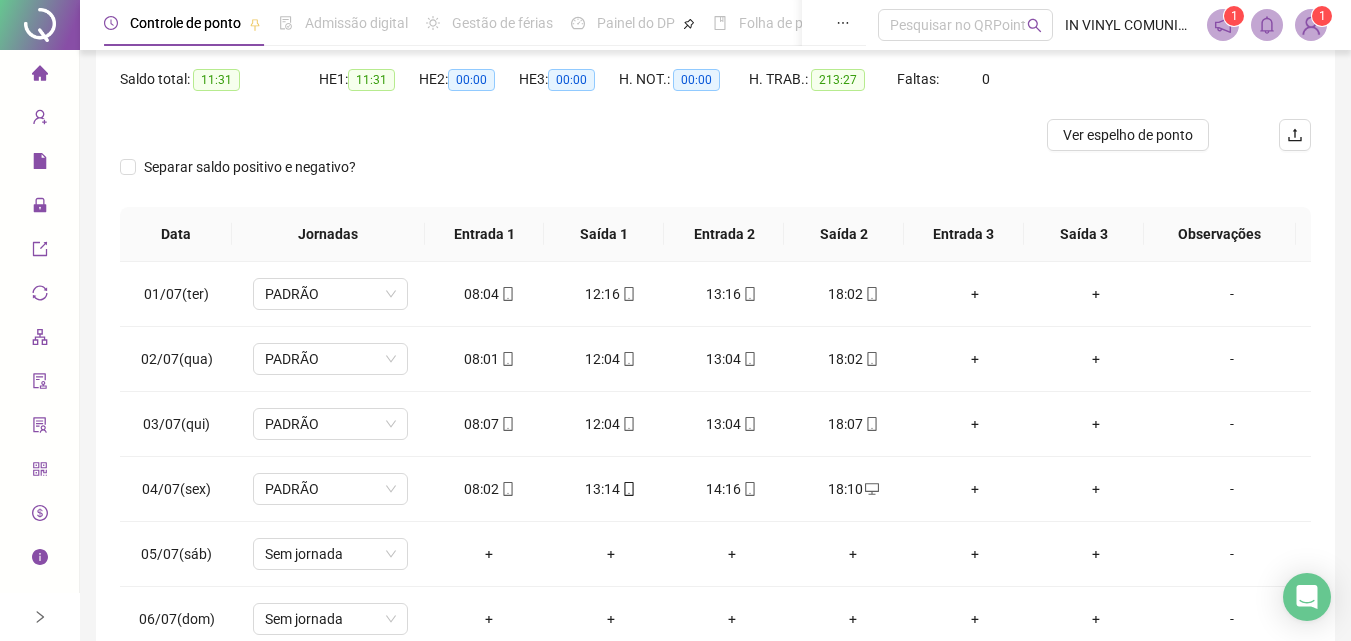 scroll, scrollTop: 200, scrollLeft: 0, axis: vertical 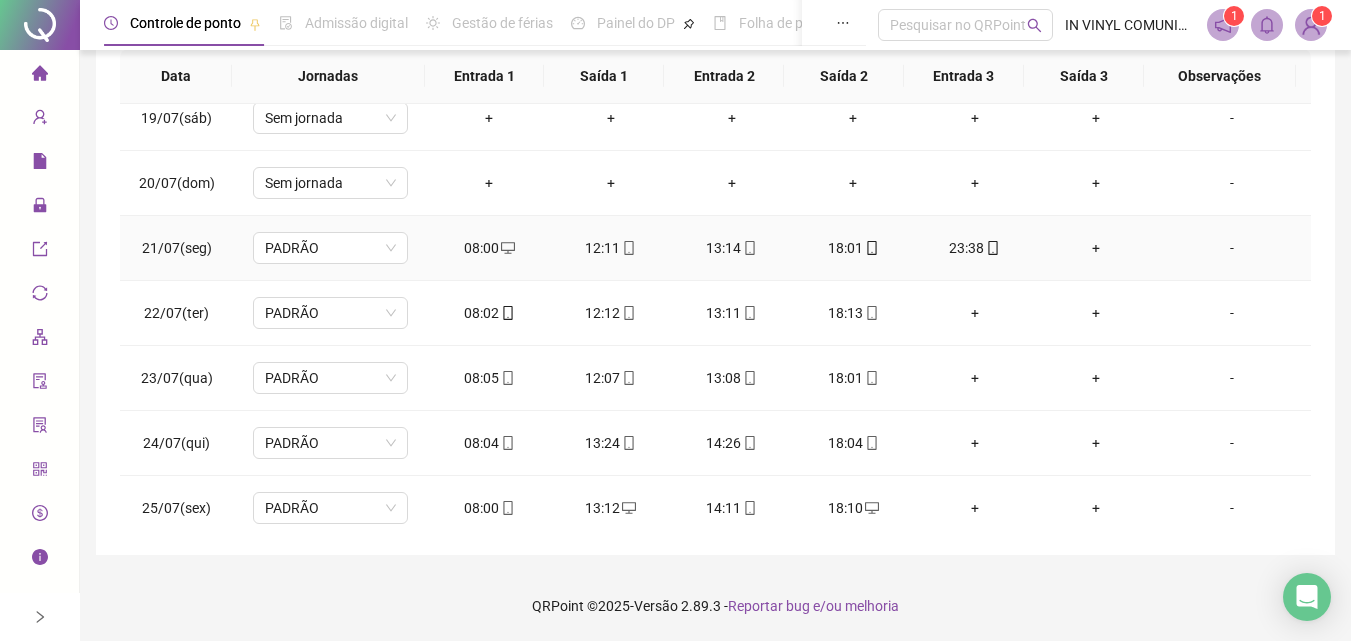 drag, startPoint x: 835, startPoint y: 250, endPoint x: 824, endPoint y: 247, distance: 11.401754 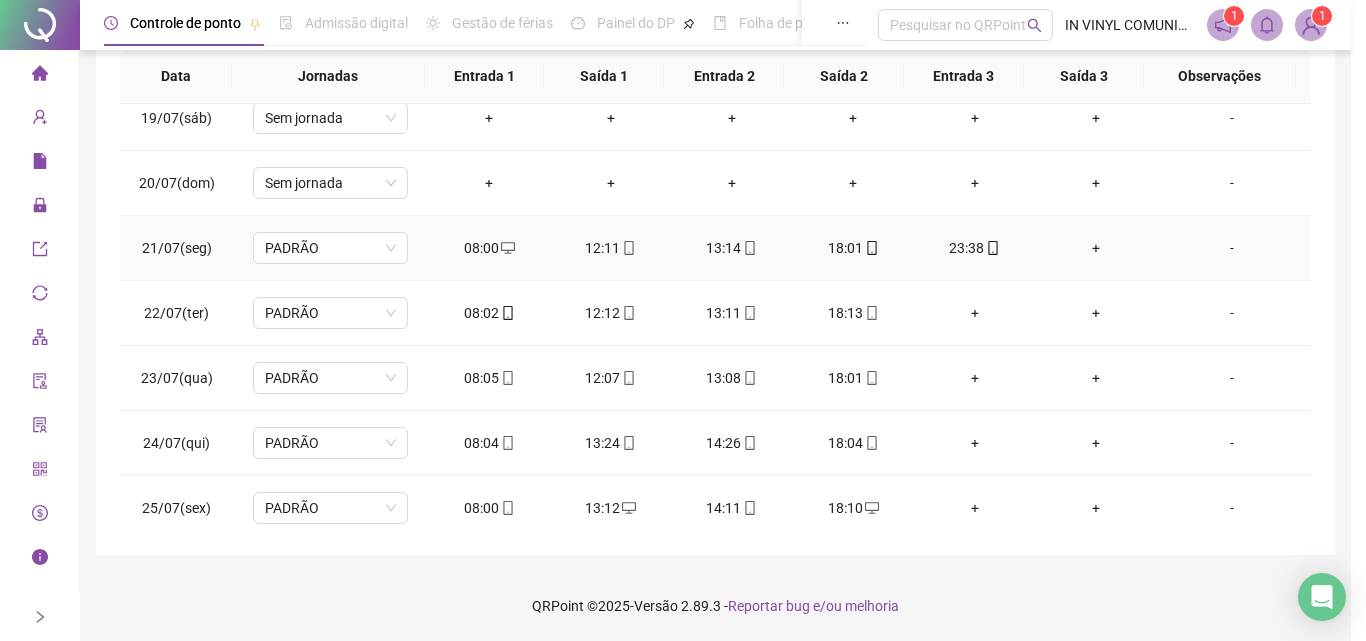 type on "**********" 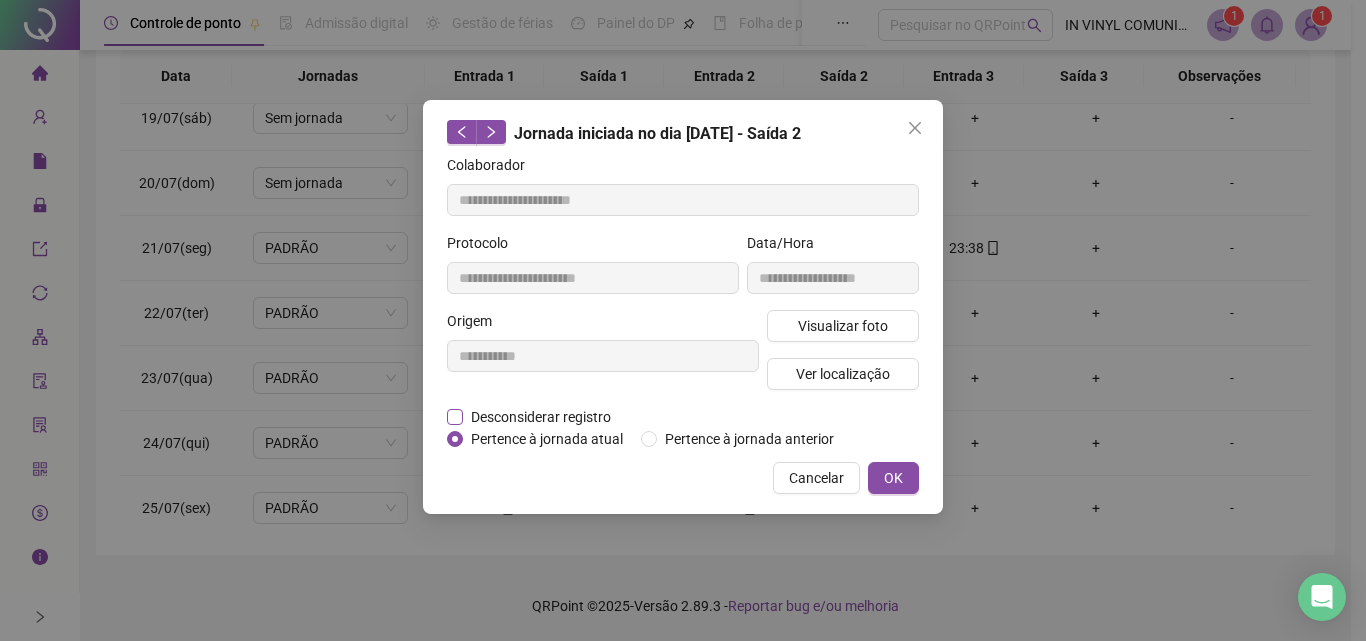click on "Desconsiderar registro" at bounding box center (541, 417) 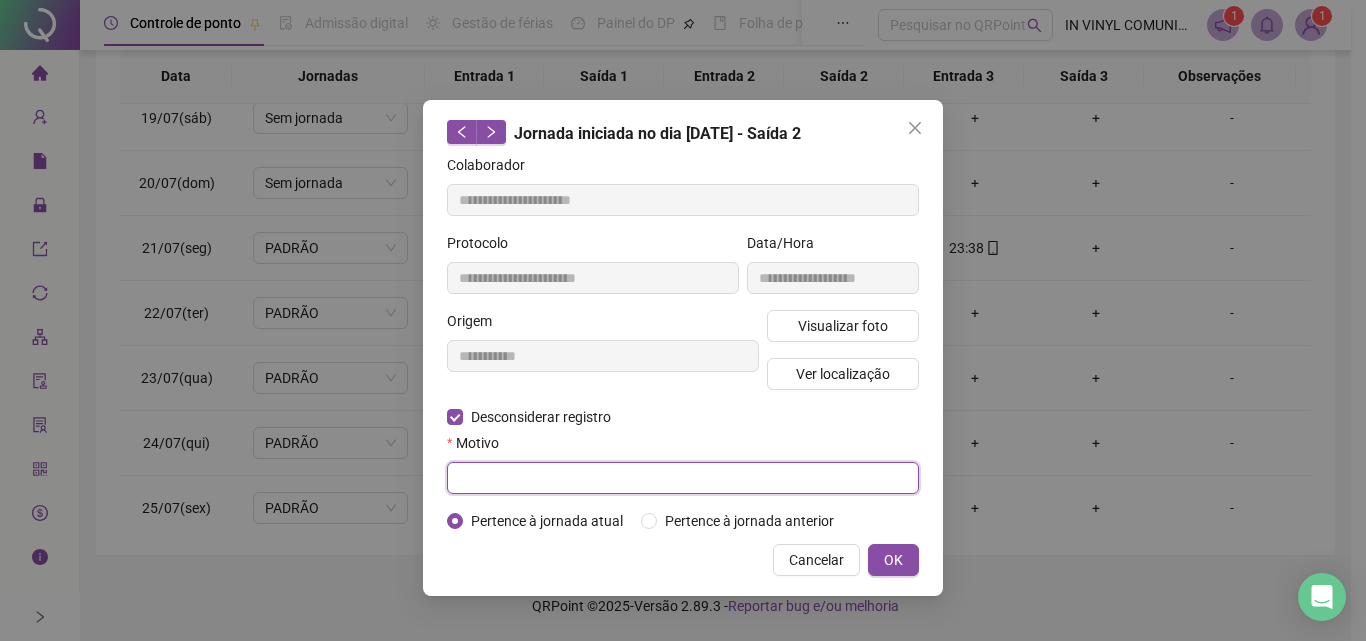 click at bounding box center [683, 478] 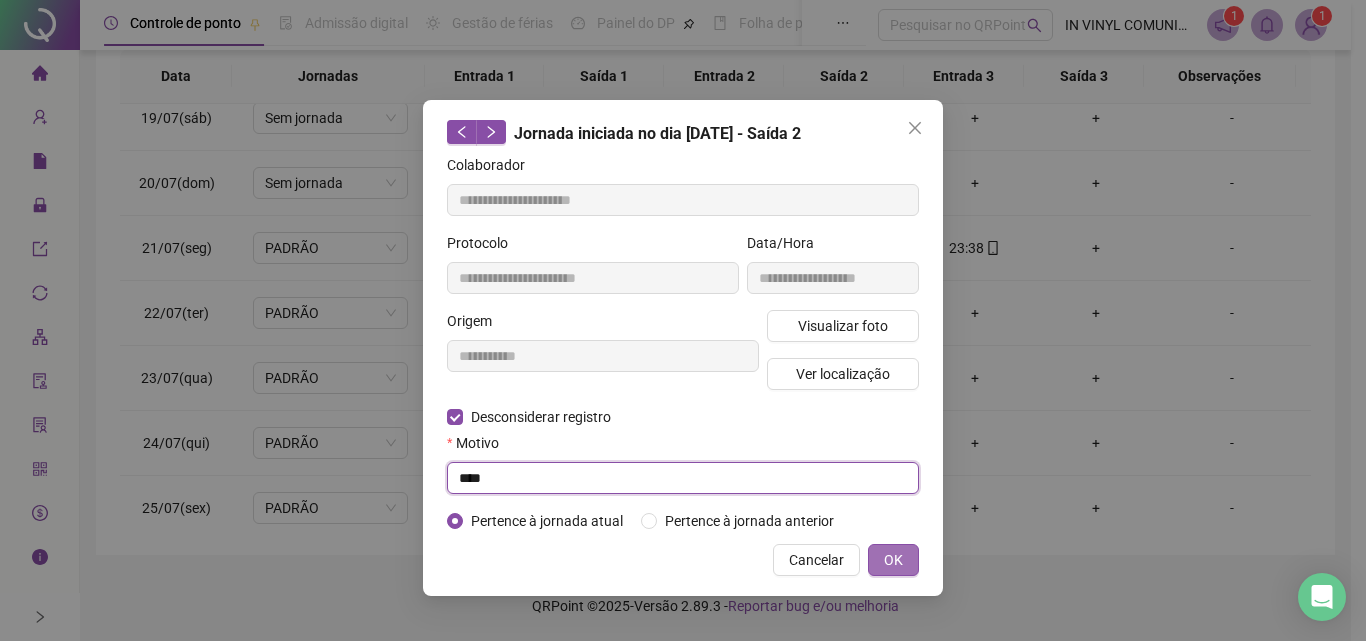 type on "****" 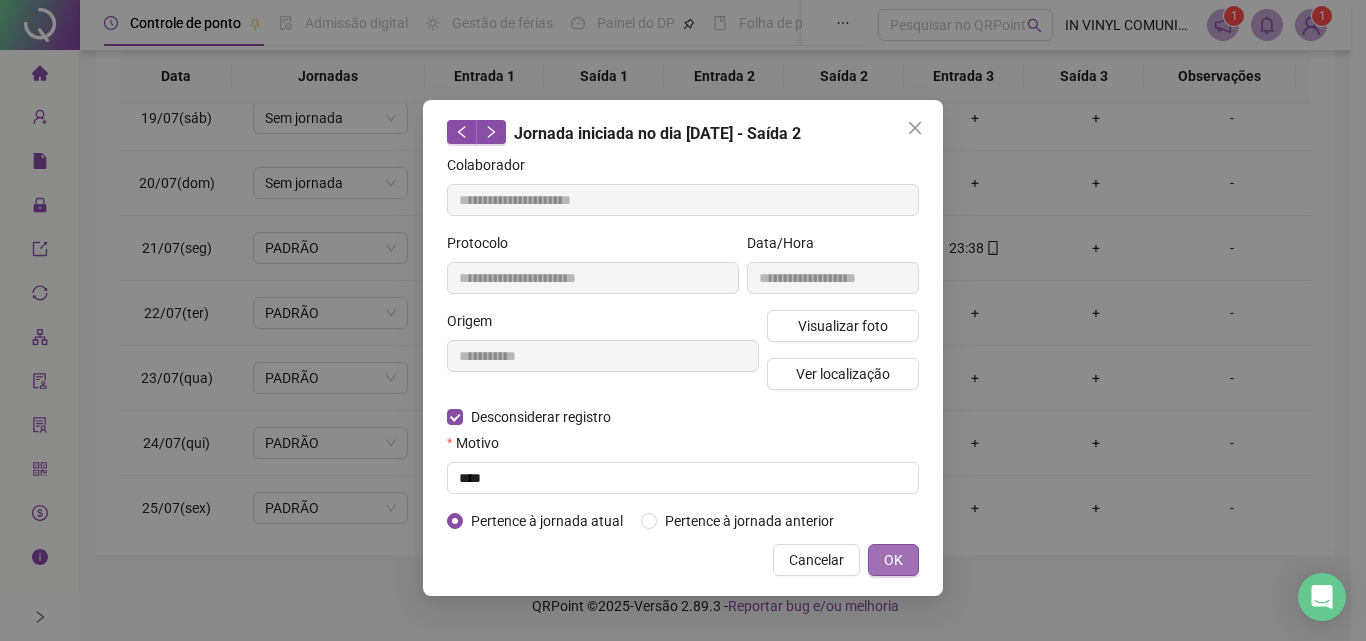 click on "OK" at bounding box center (893, 560) 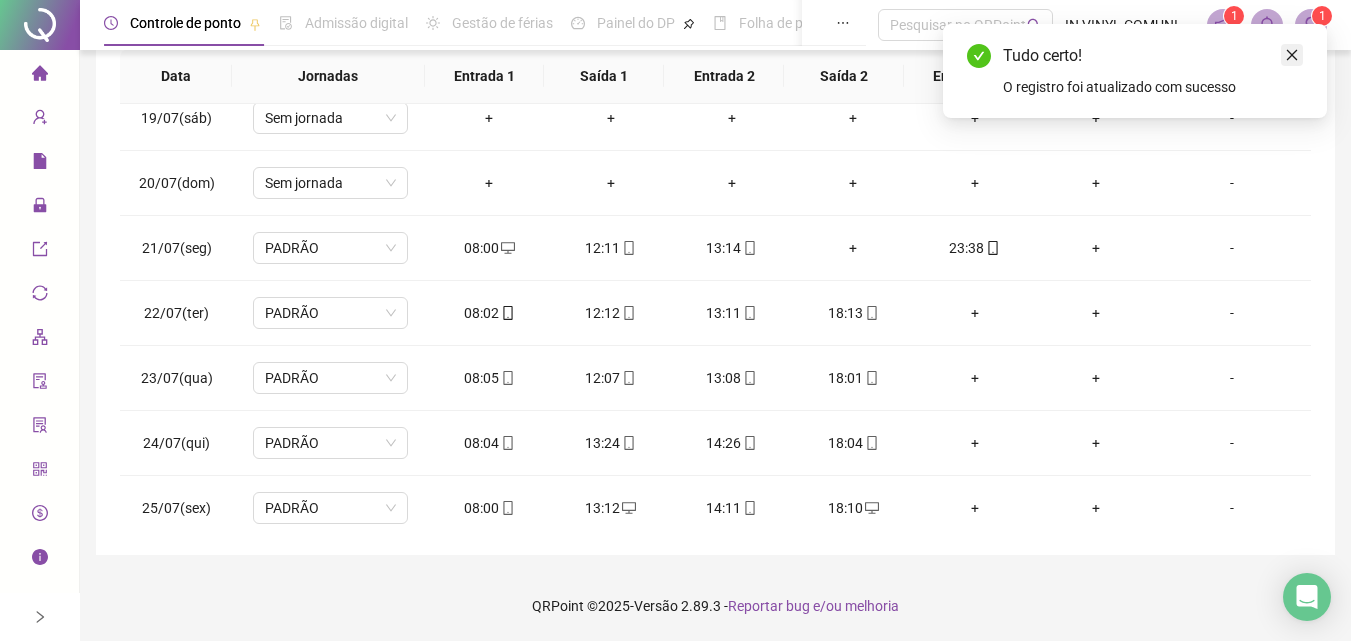 click at bounding box center [1292, 55] 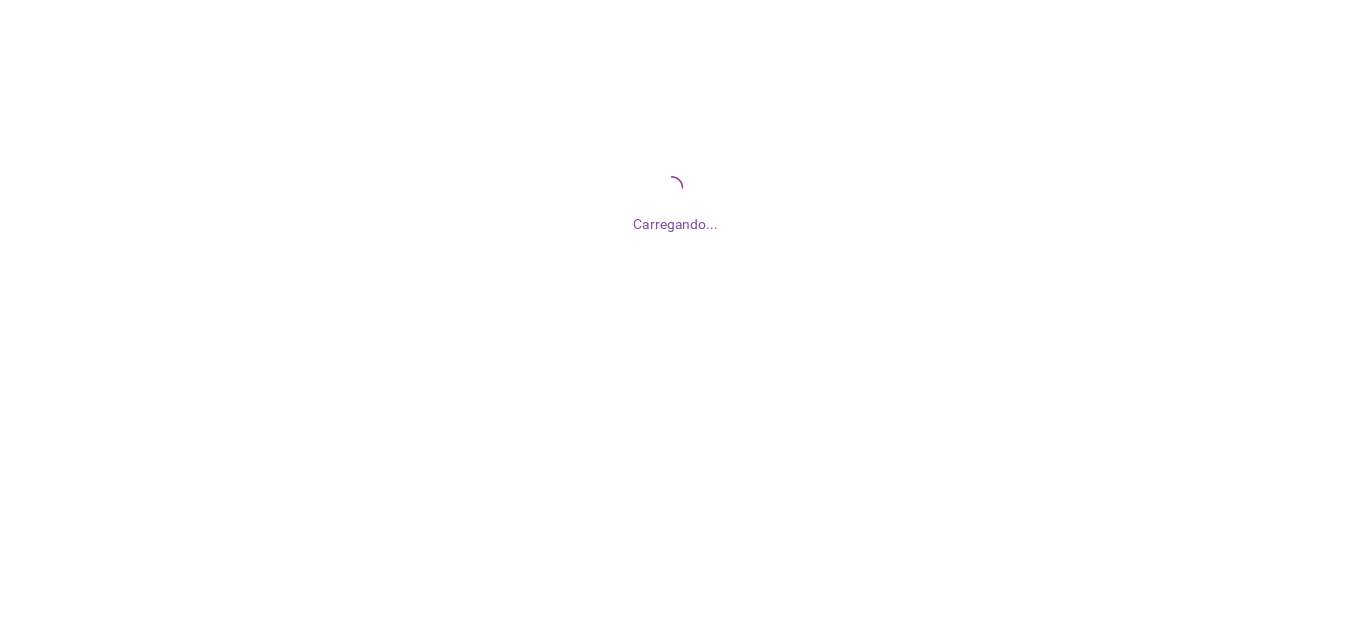scroll, scrollTop: 0, scrollLeft: 0, axis: both 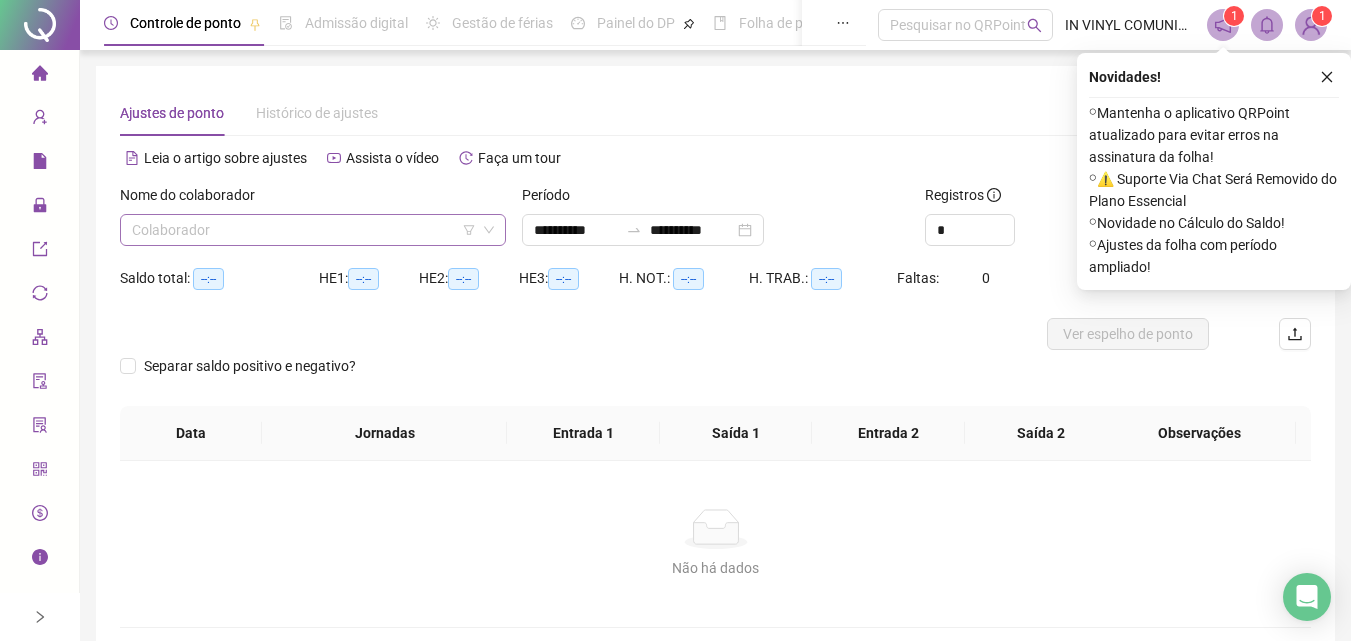click at bounding box center [304, 230] 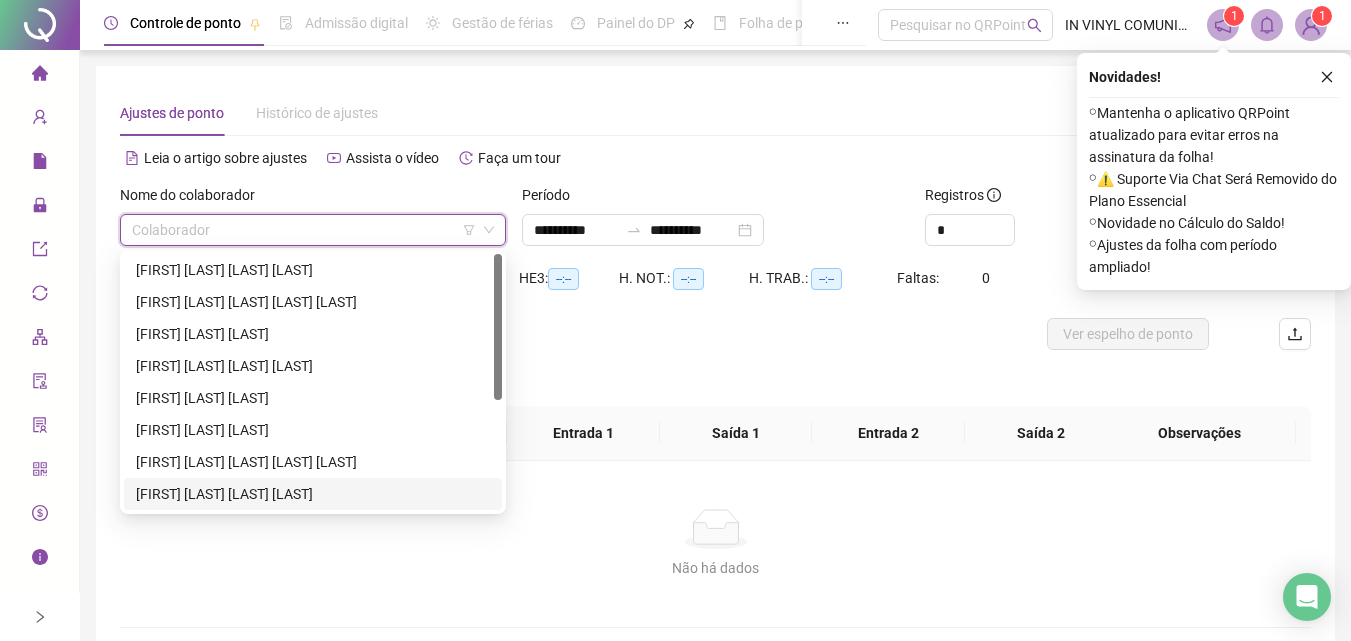 scroll, scrollTop: 100, scrollLeft: 0, axis: vertical 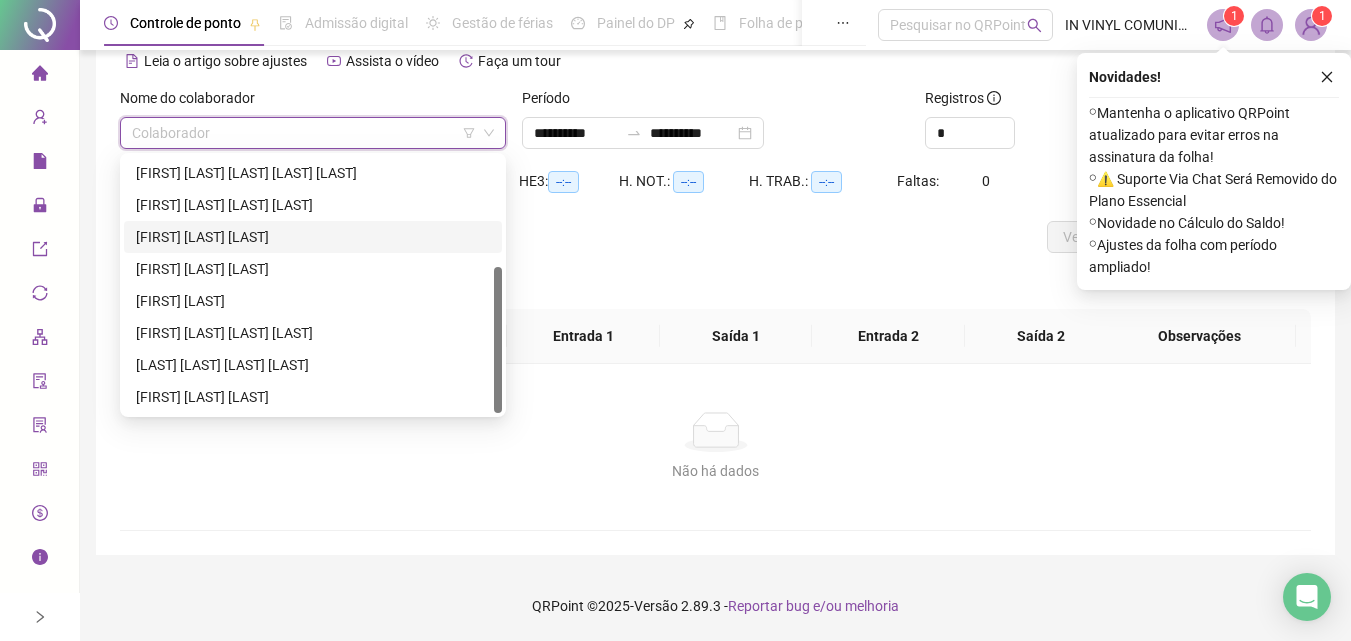 click on "[FIRST] [LAST] [LAST]" at bounding box center [313, 237] 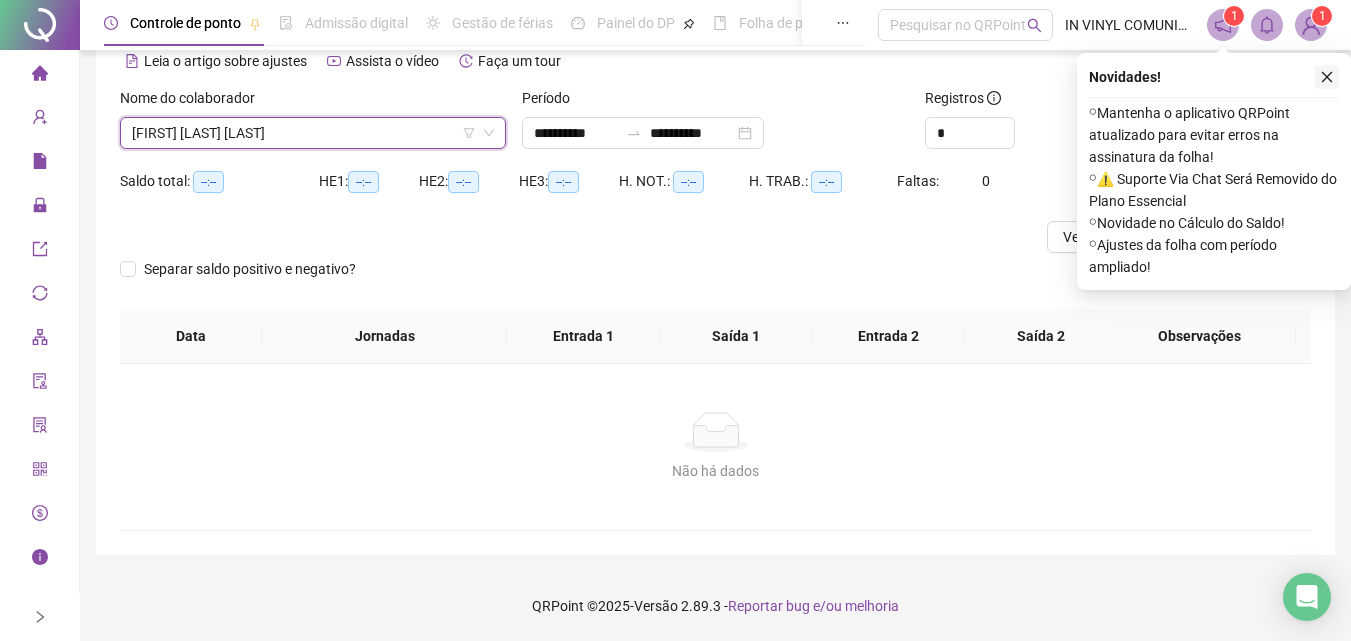 click at bounding box center [1327, 77] 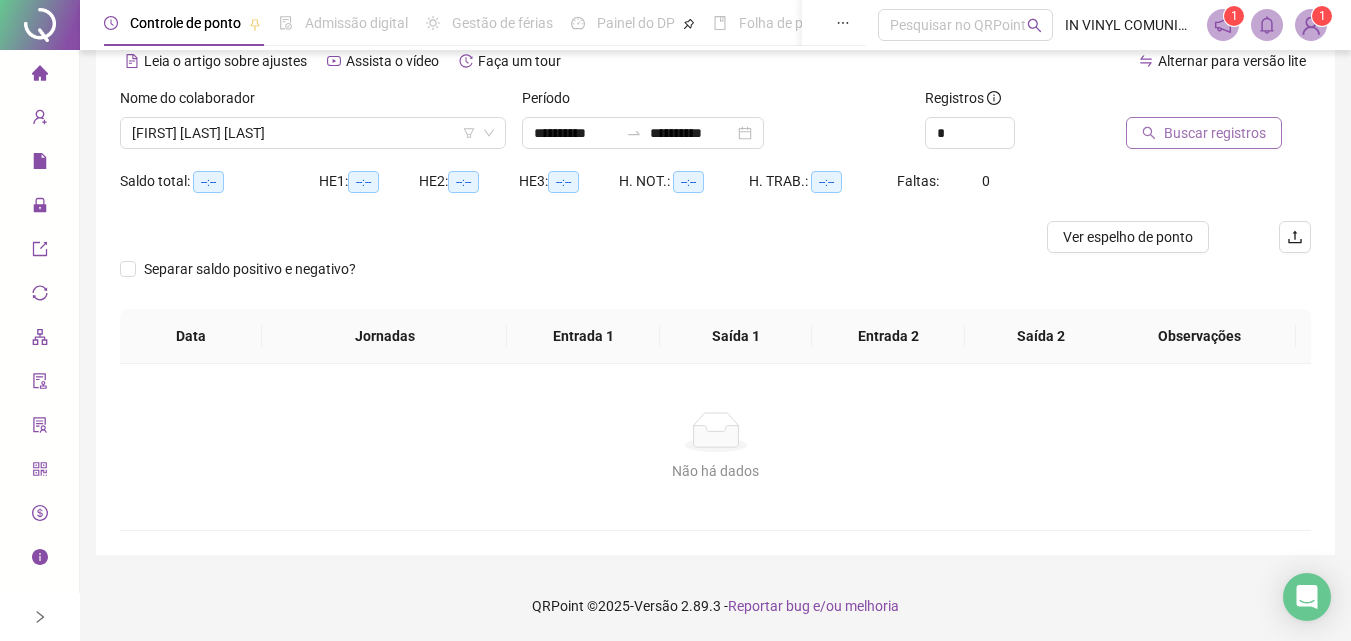 click on "Buscar registros" at bounding box center [1215, 133] 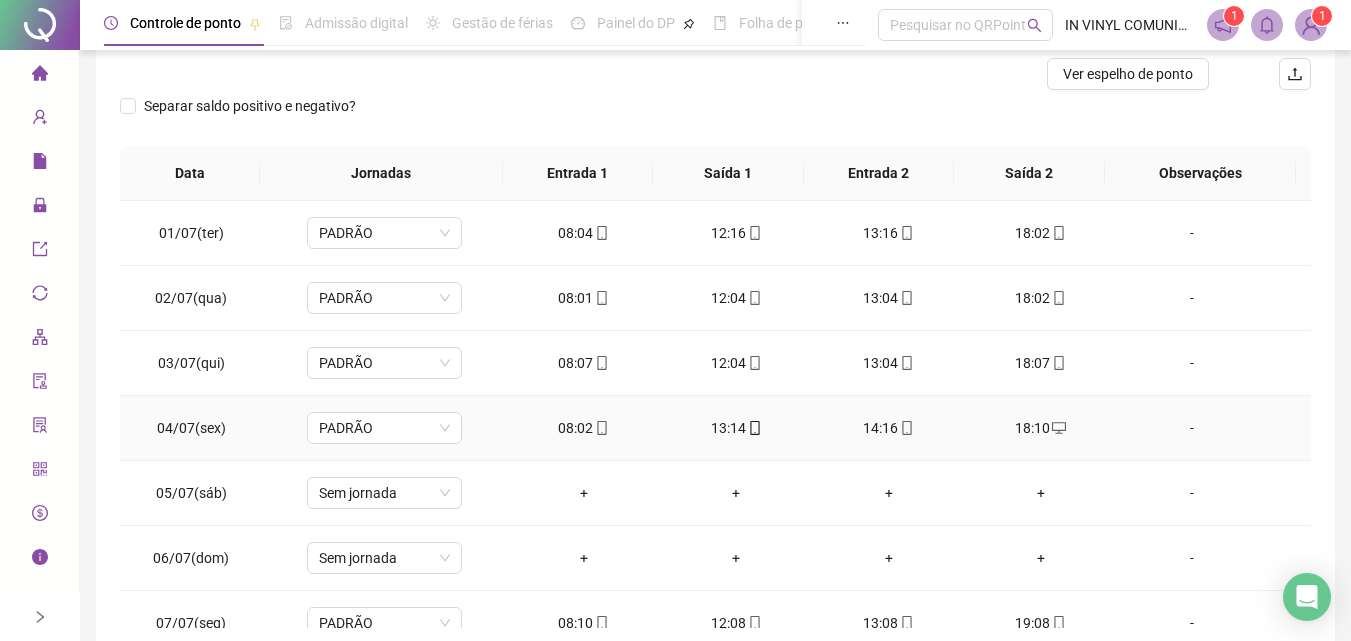 scroll, scrollTop: 257, scrollLeft: 0, axis: vertical 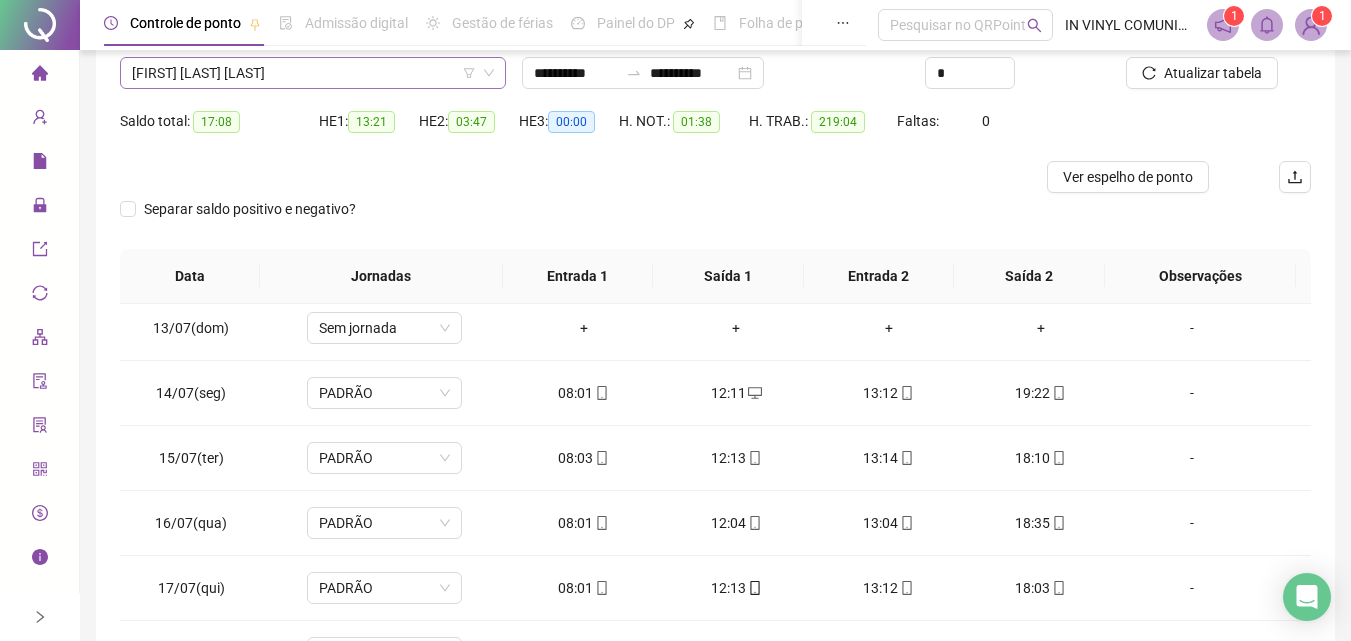 click on "[FIRST] [LAST] [LAST]" at bounding box center (313, 73) 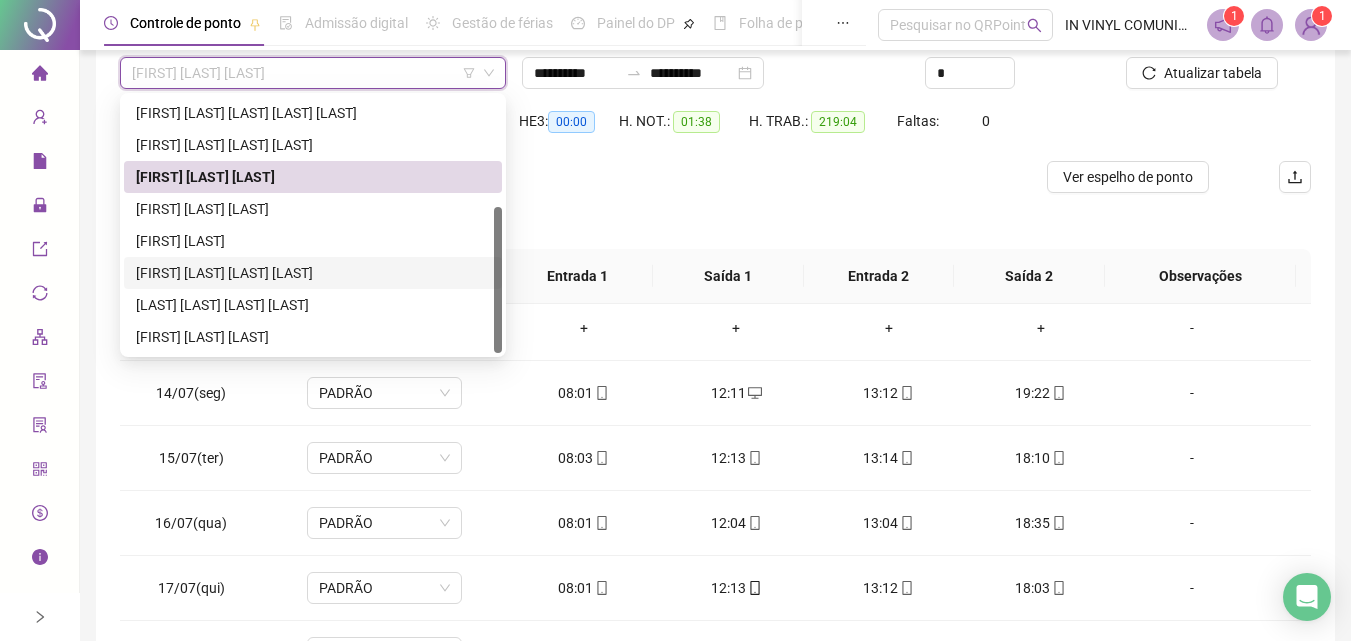 click on "[FIRST] [LAST] [LAST] [LAST]" at bounding box center [313, 273] 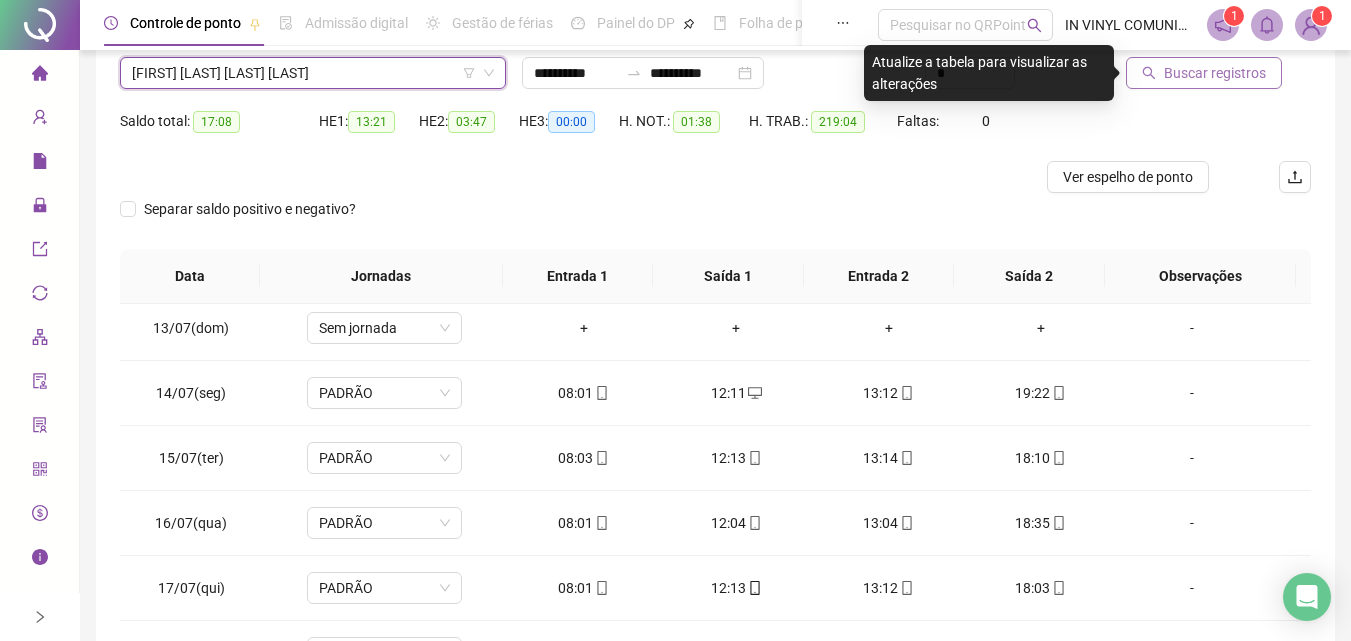 click on "Buscar registros" at bounding box center [1215, 73] 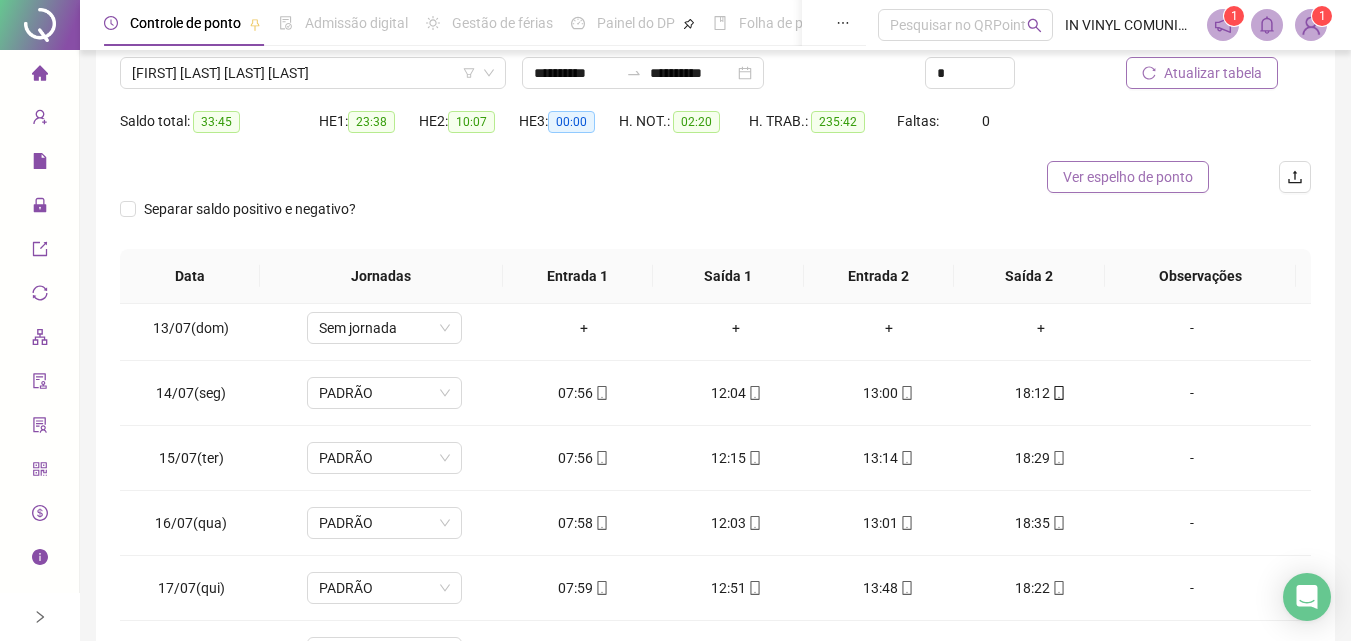 click on "Ver espelho de ponto" at bounding box center (1128, 177) 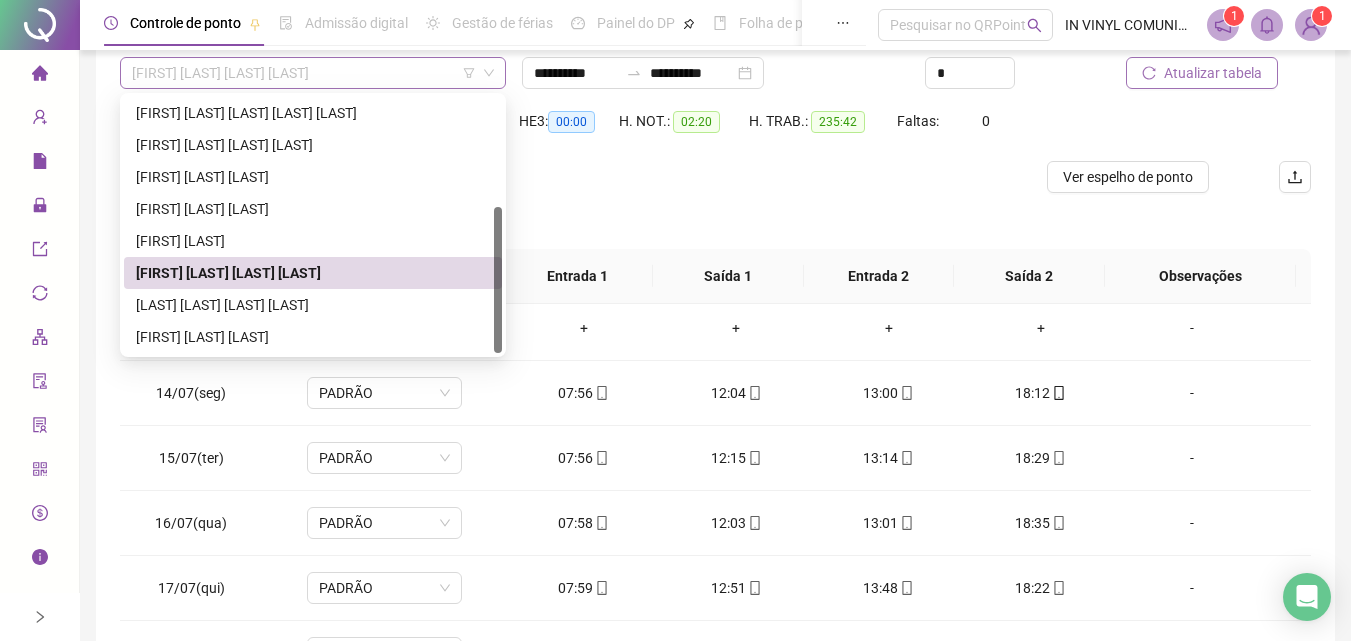 click on "[FIRST] [LAST] [LAST] [LAST]" at bounding box center [313, 73] 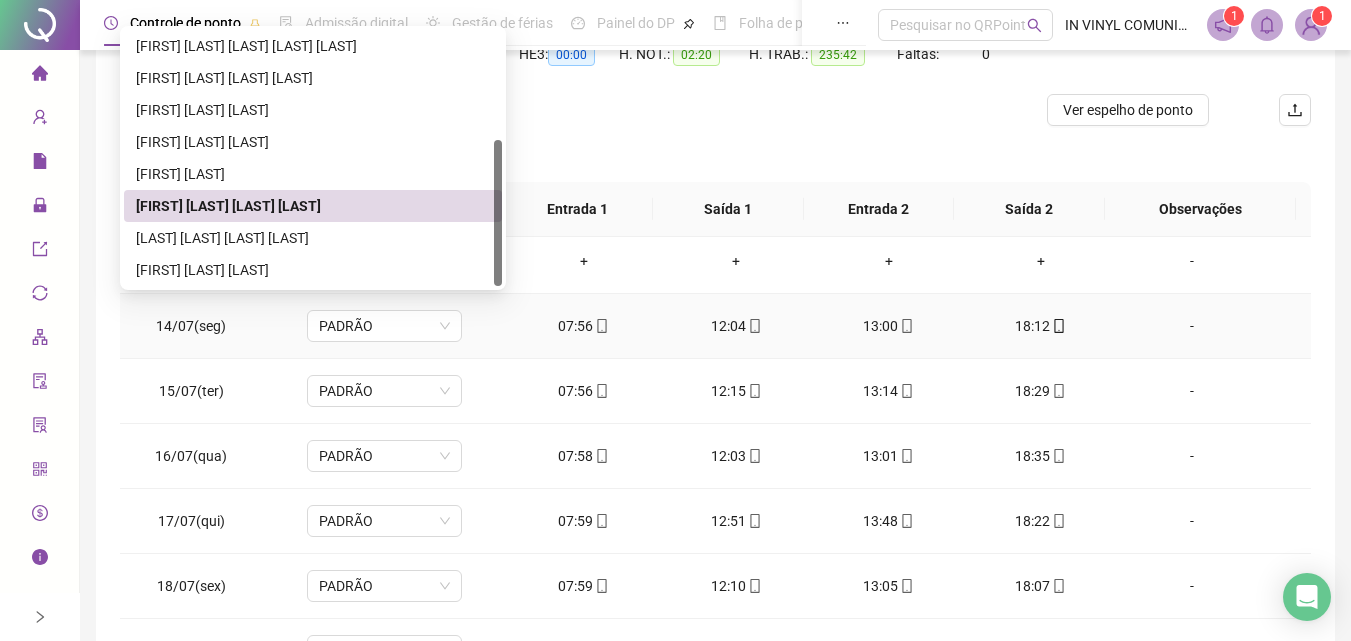 scroll, scrollTop: 257, scrollLeft: 0, axis: vertical 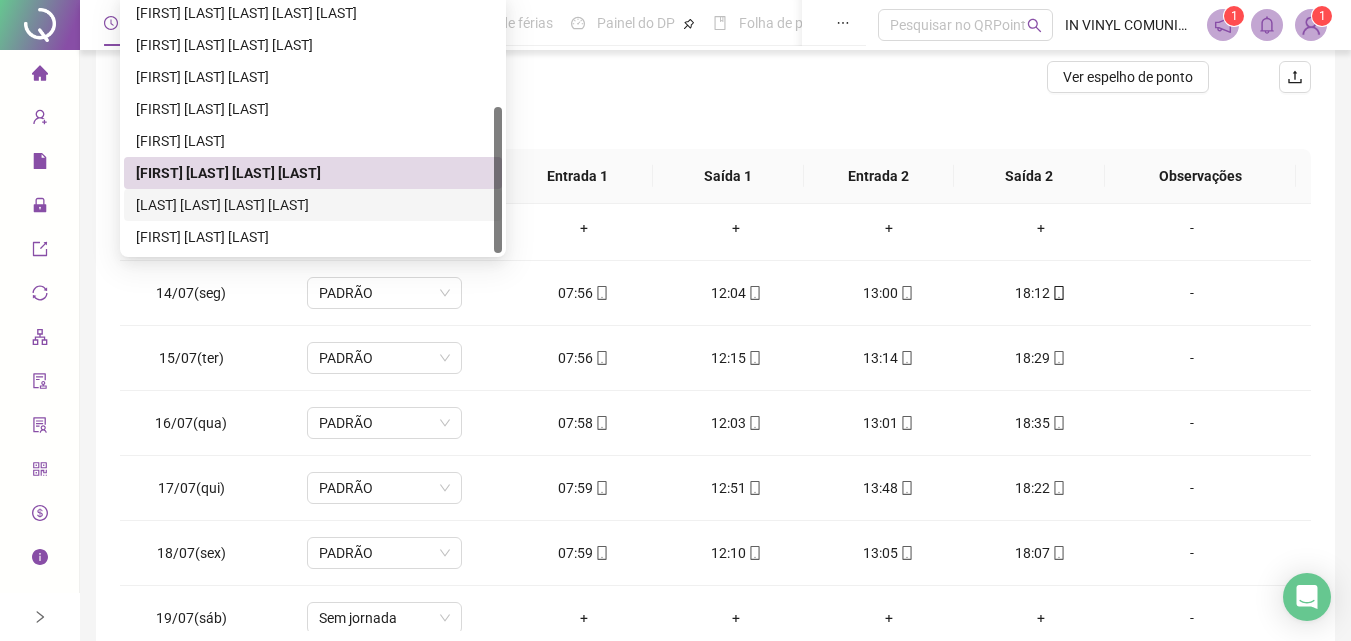 click on "[FIRST] [LAST] [LAST]" at bounding box center [313, 205] 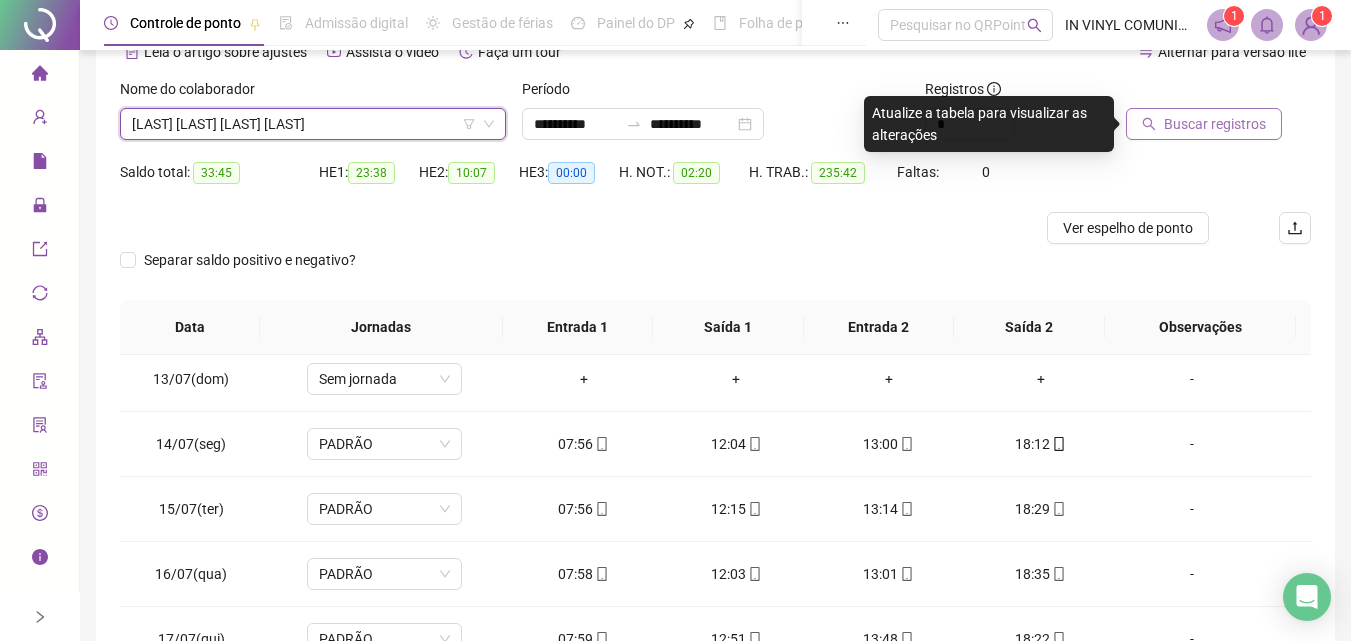 scroll, scrollTop: 0, scrollLeft: 0, axis: both 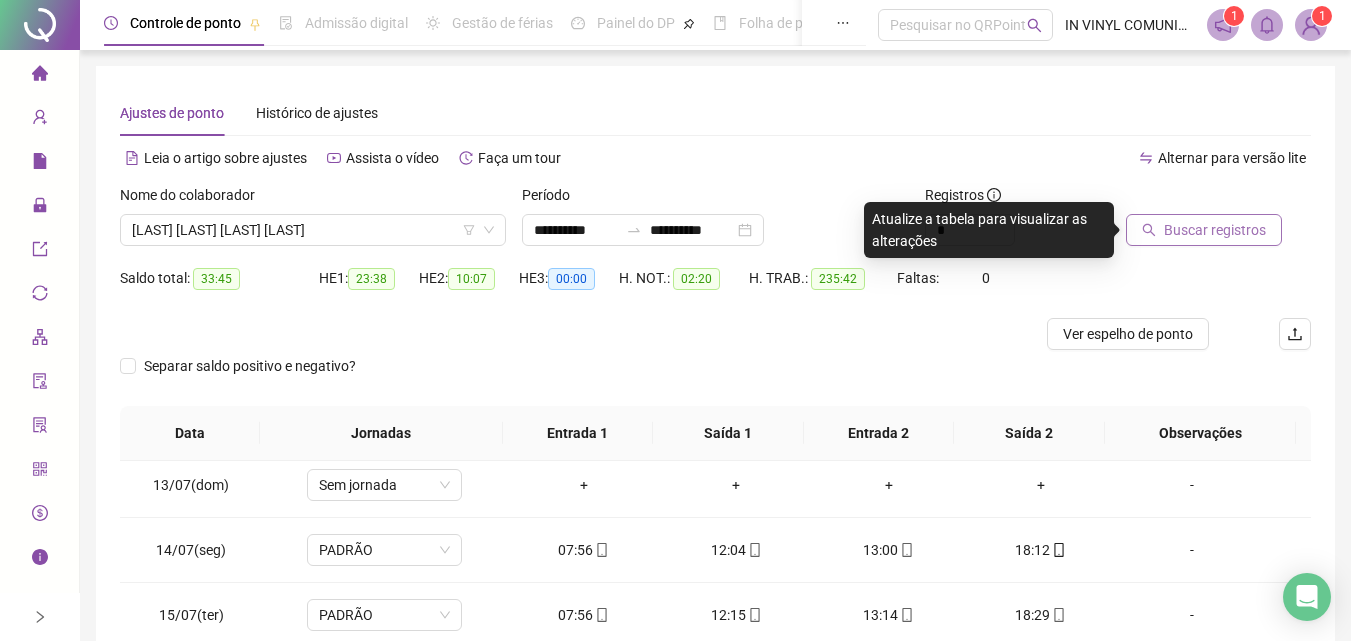 click on "Buscar registros" at bounding box center (1215, 230) 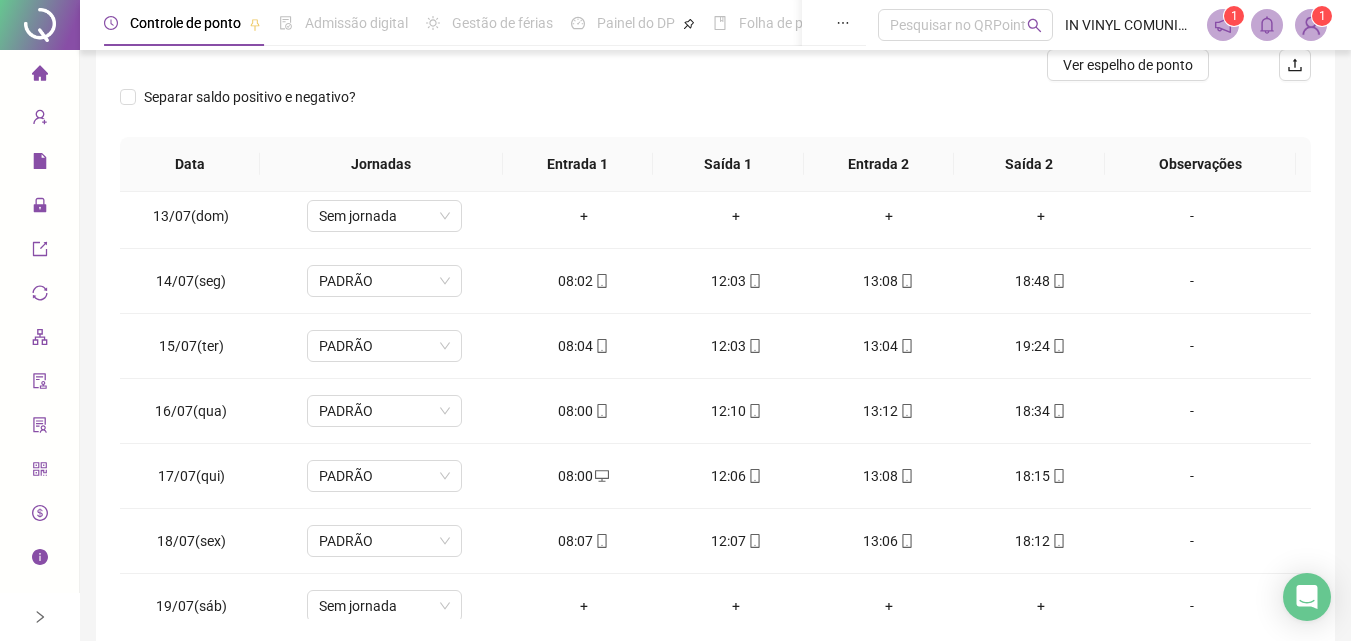 scroll, scrollTop: 300, scrollLeft: 0, axis: vertical 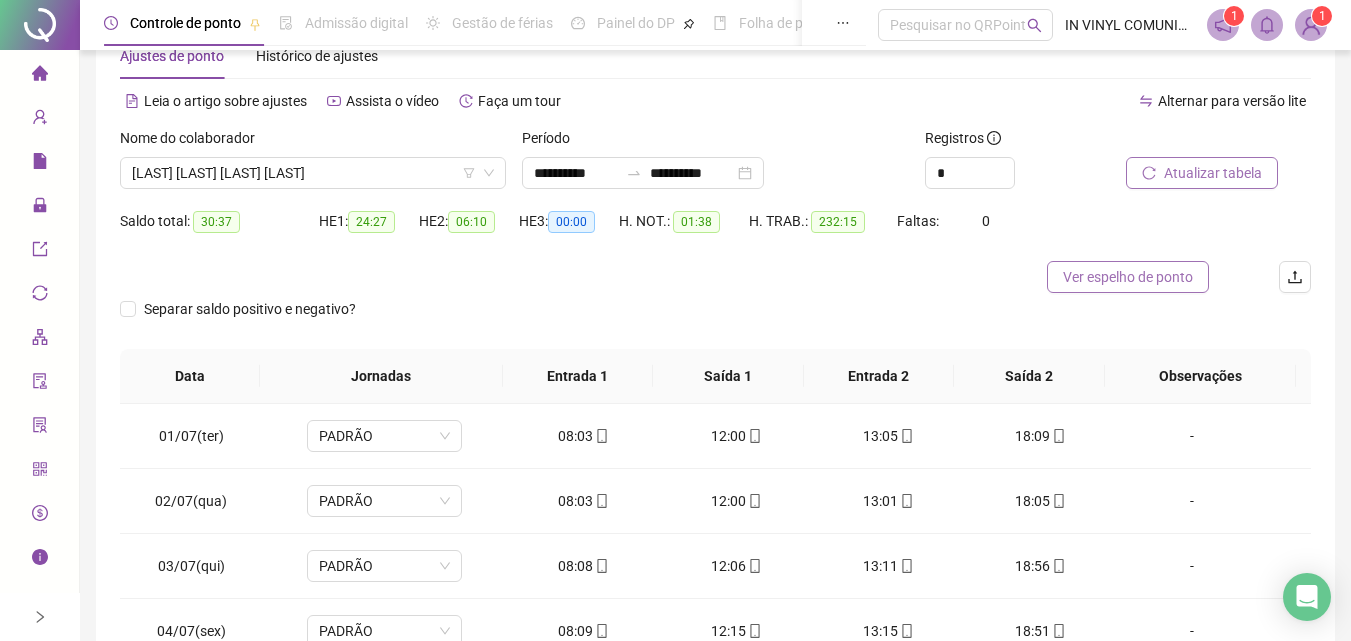 click on "Ver espelho de ponto" at bounding box center (1128, 277) 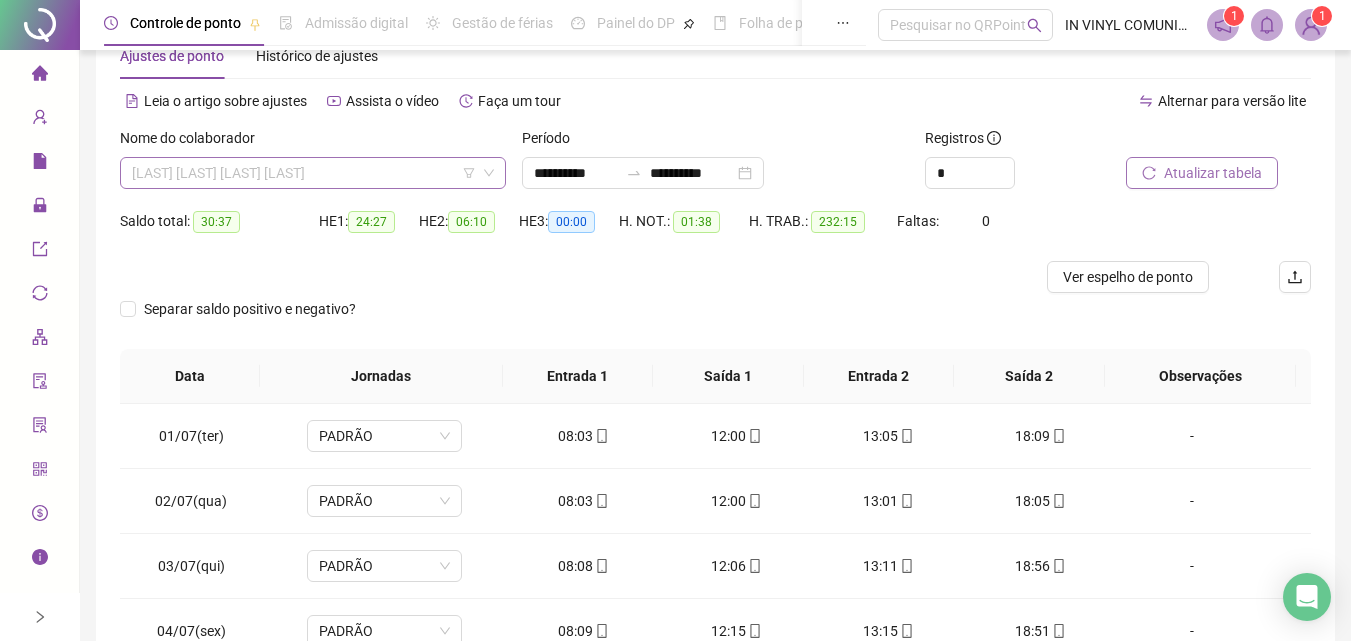 click on "[FIRST] [LAST] [LAST]" at bounding box center [313, 173] 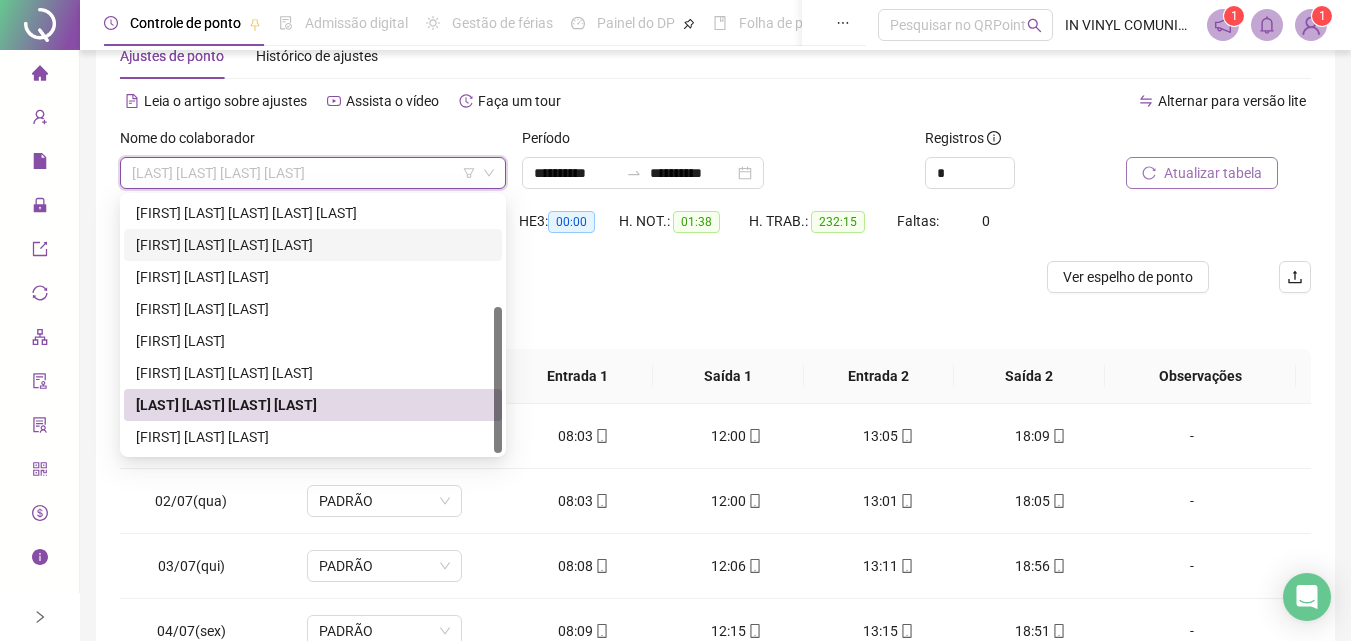 scroll, scrollTop: 0, scrollLeft: 0, axis: both 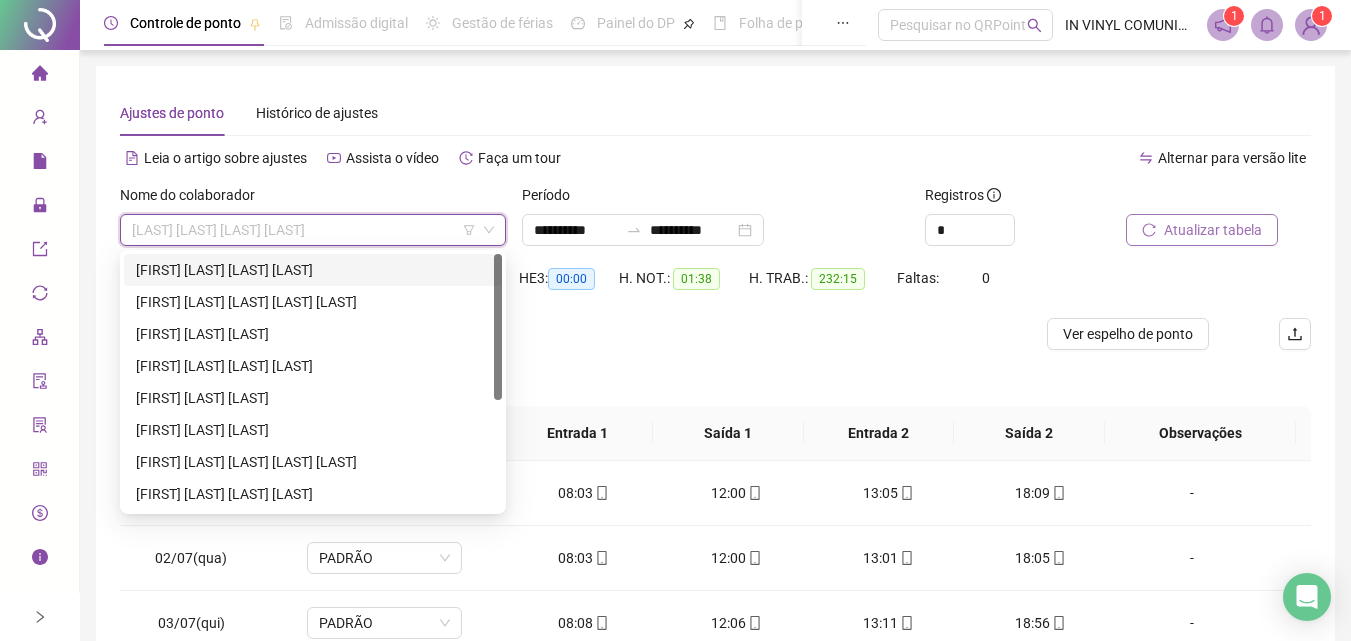 click on "[FIRST] [LAST] [LAST]" at bounding box center (313, 270) 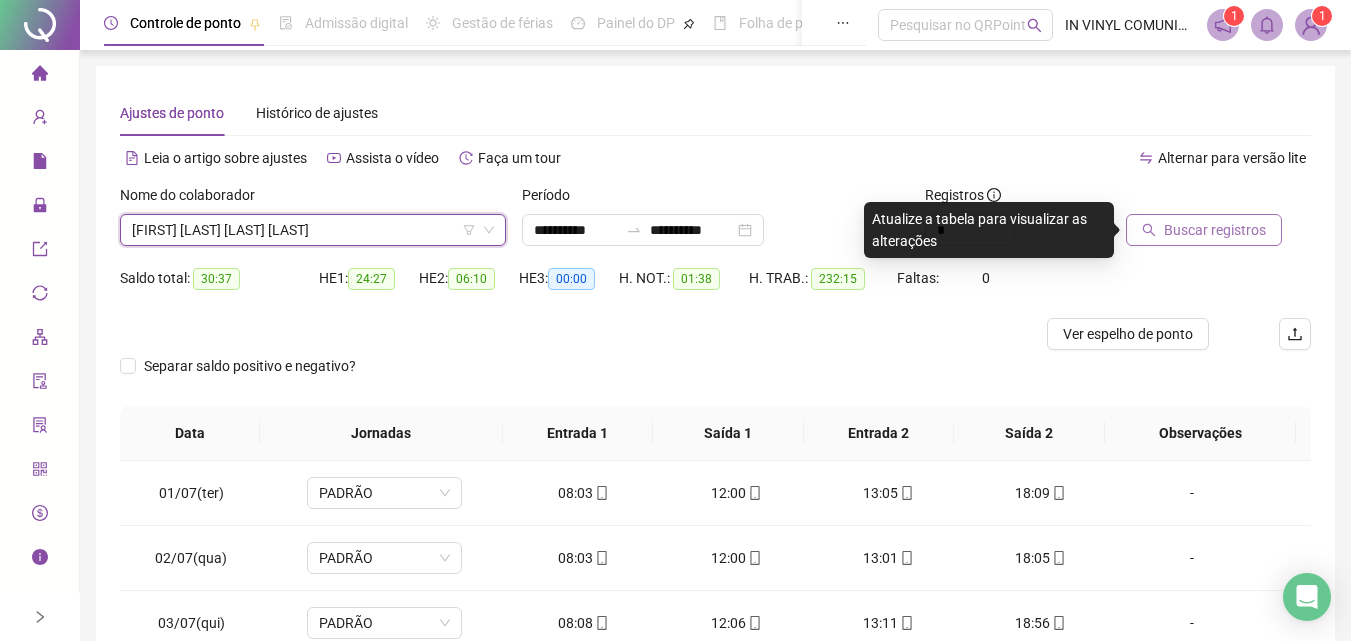 click on "Buscar registros" at bounding box center [1215, 230] 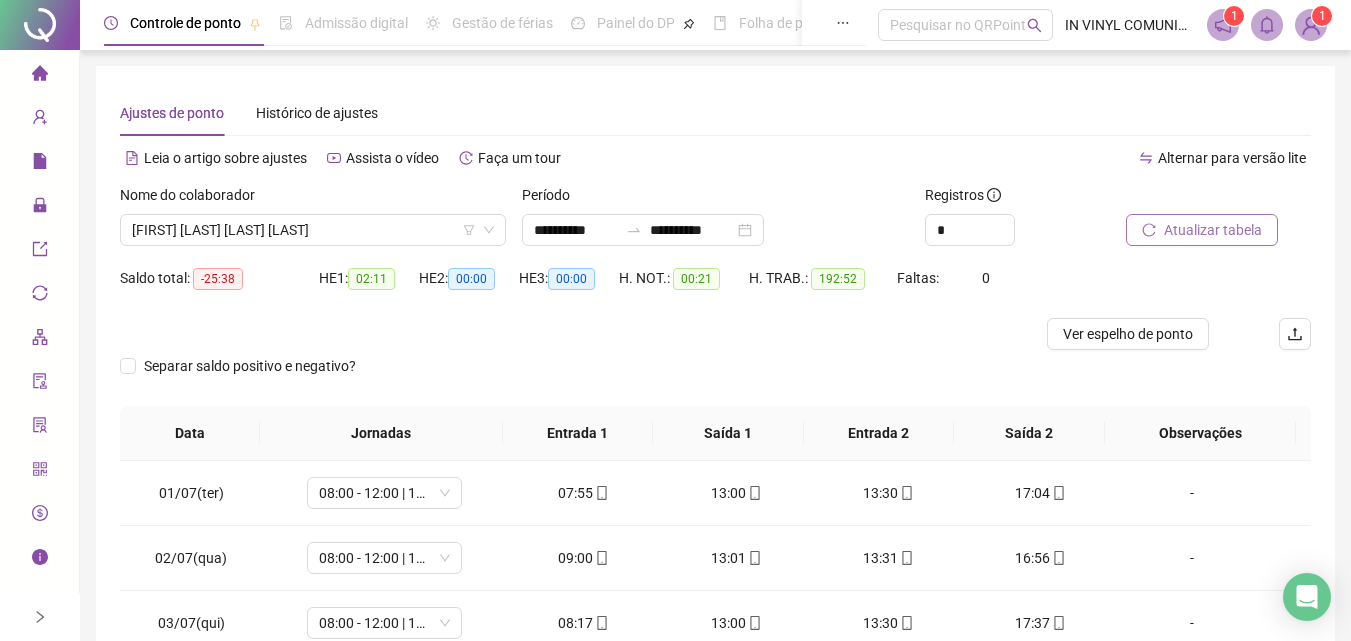 drag, startPoint x: 1165, startPoint y: 236, endPoint x: 1153, endPoint y: 243, distance: 13.892444 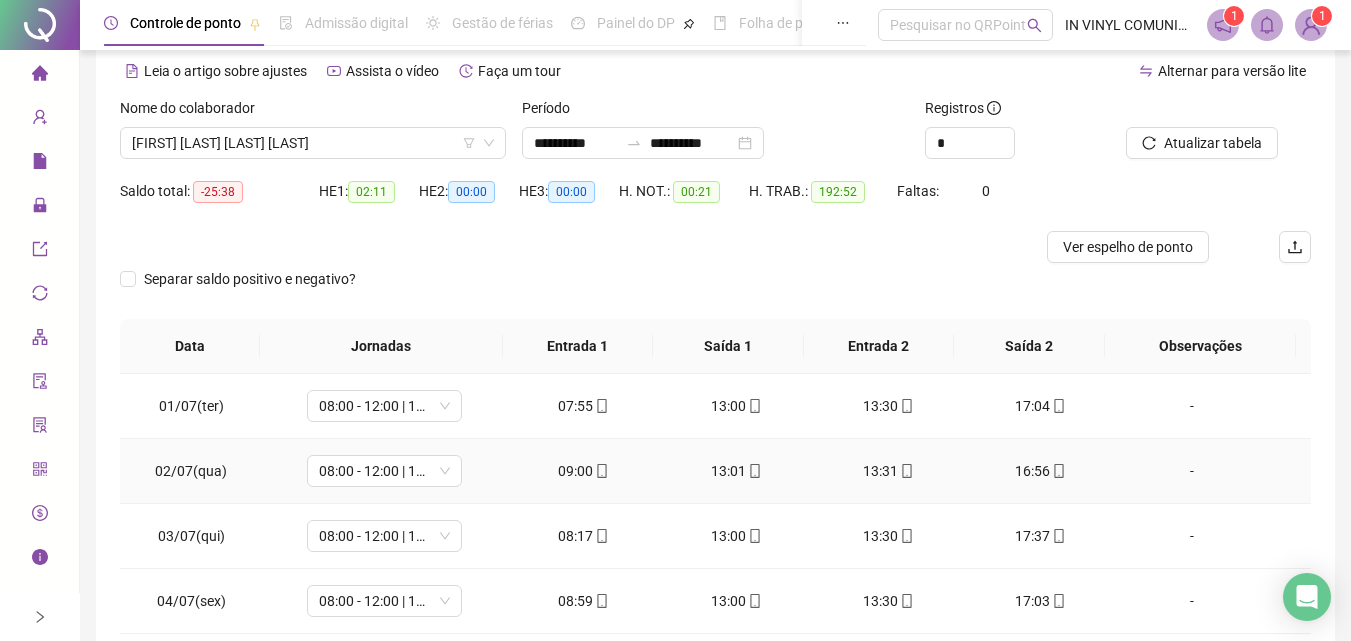scroll, scrollTop: 100, scrollLeft: 0, axis: vertical 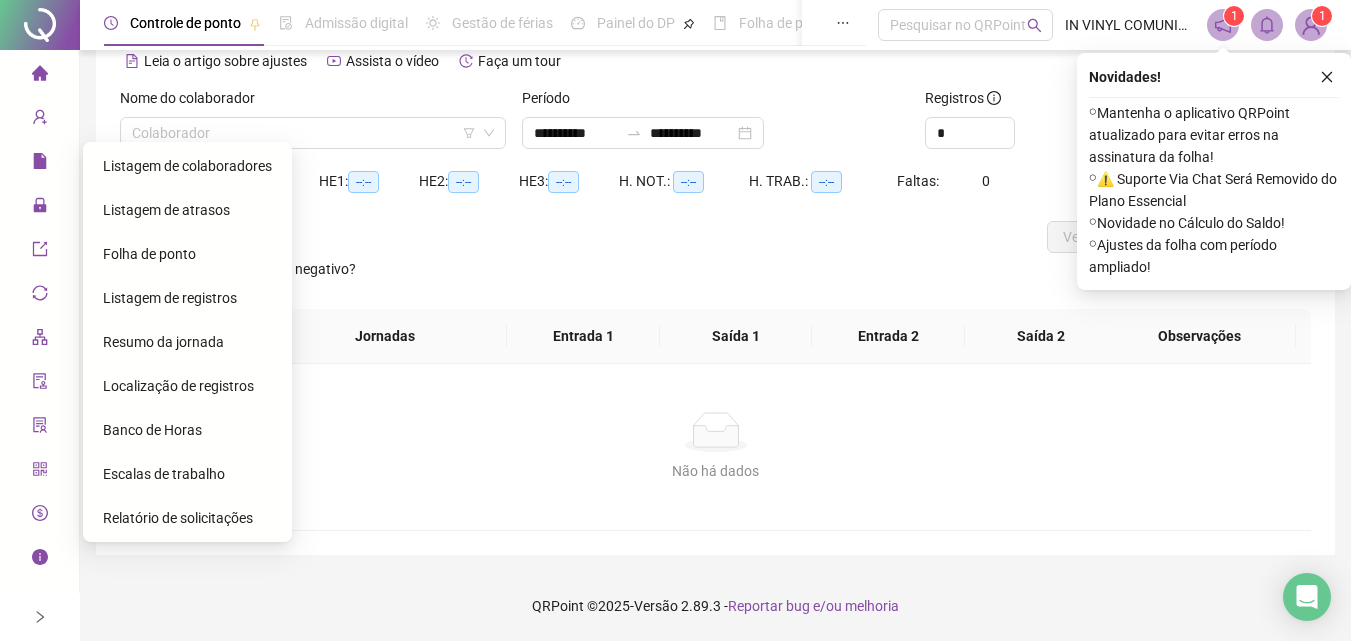 click on "Folha de ponto" at bounding box center [149, 254] 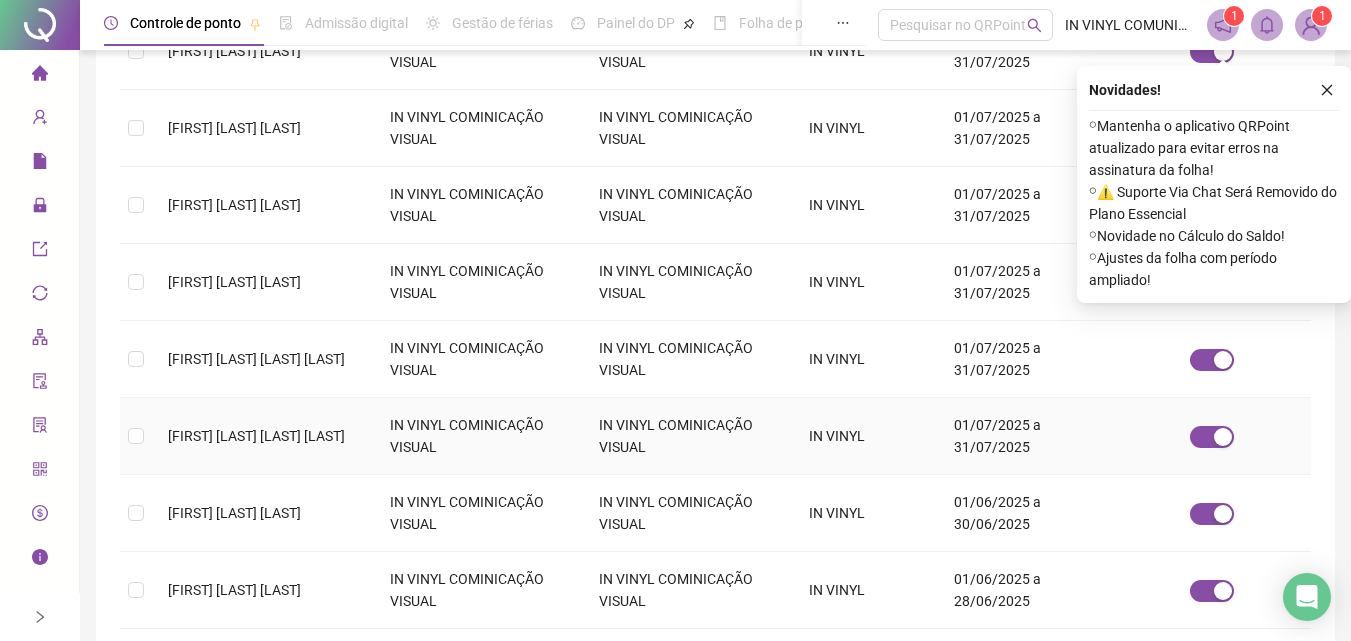 scroll, scrollTop: 751, scrollLeft: 0, axis: vertical 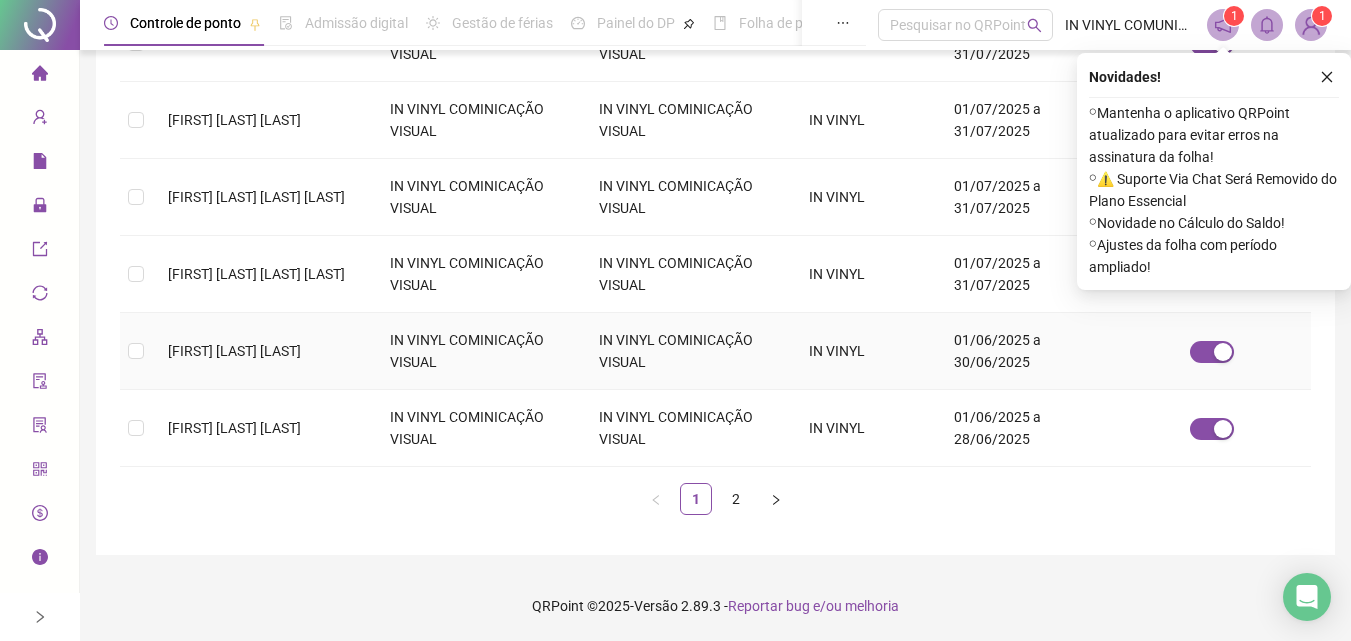 click on "[FIRST] [LAST] [LAST]" at bounding box center [263, 351] 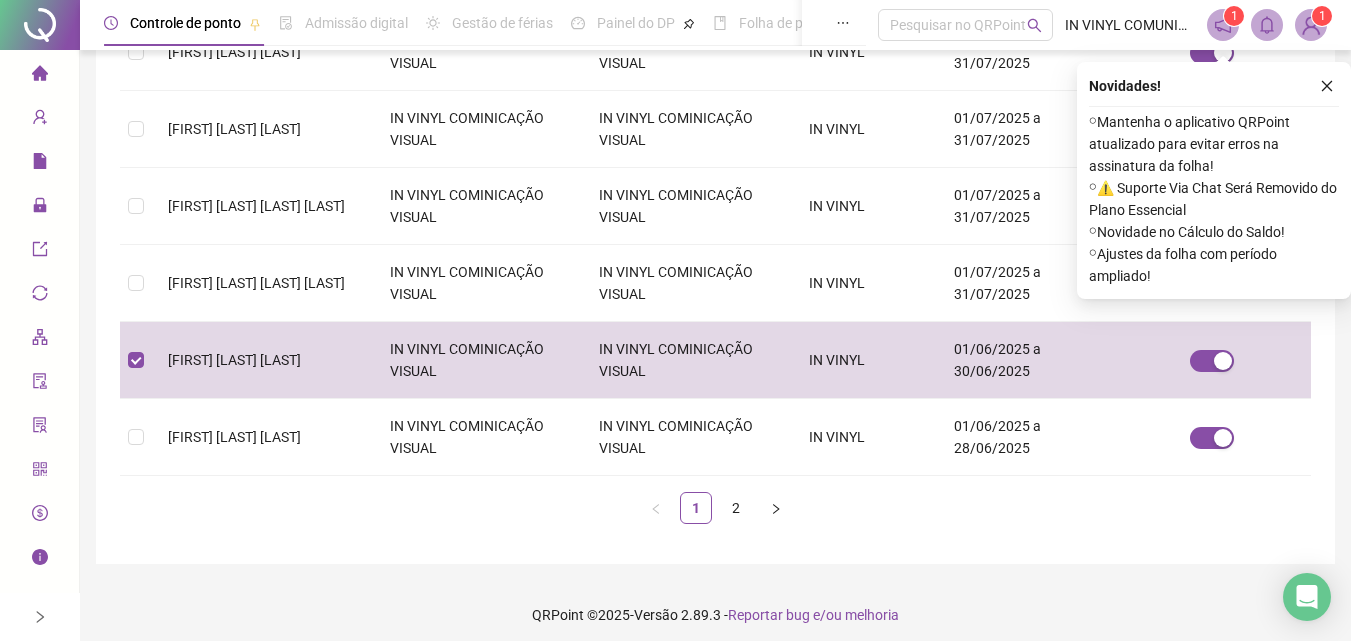 scroll, scrollTop: 751, scrollLeft: 0, axis: vertical 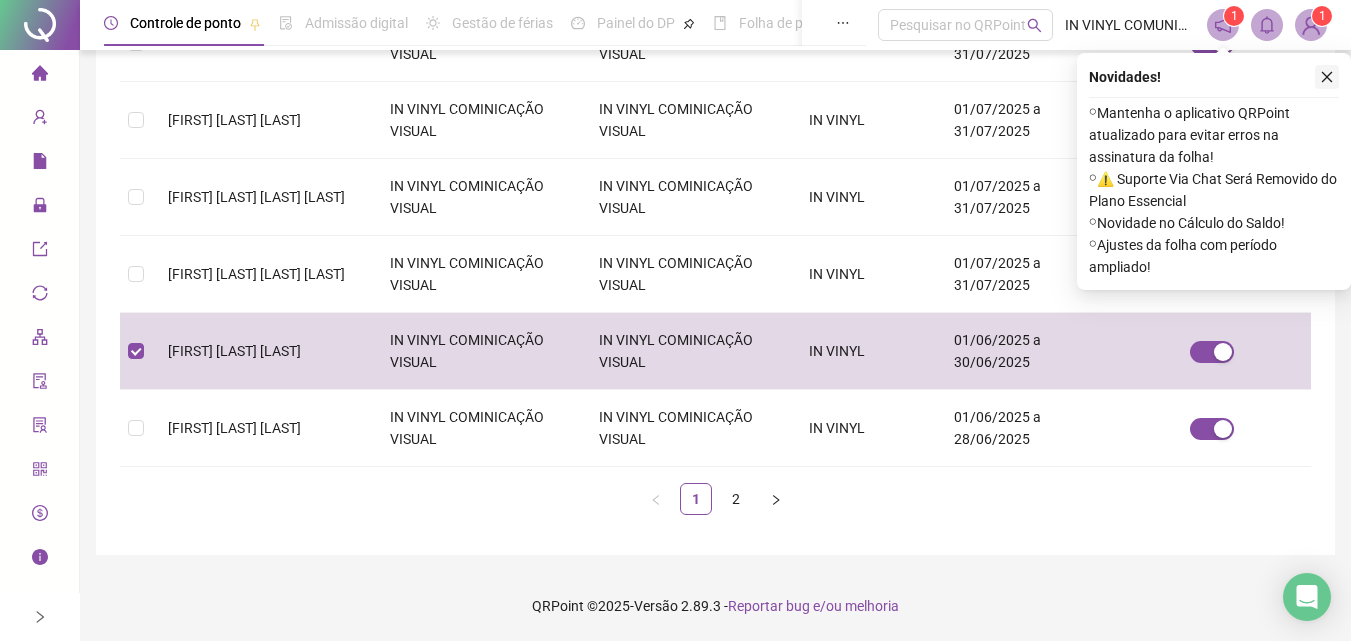 click at bounding box center (1327, 77) 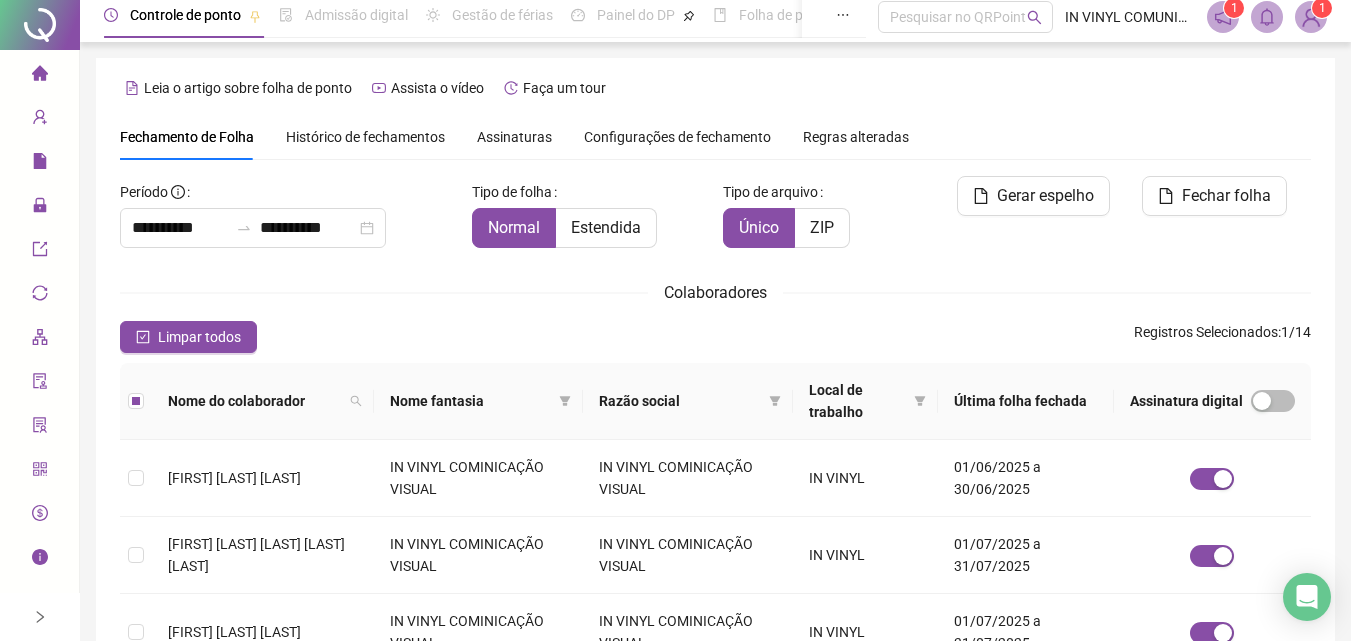 scroll, scrollTop: 0, scrollLeft: 0, axis: both 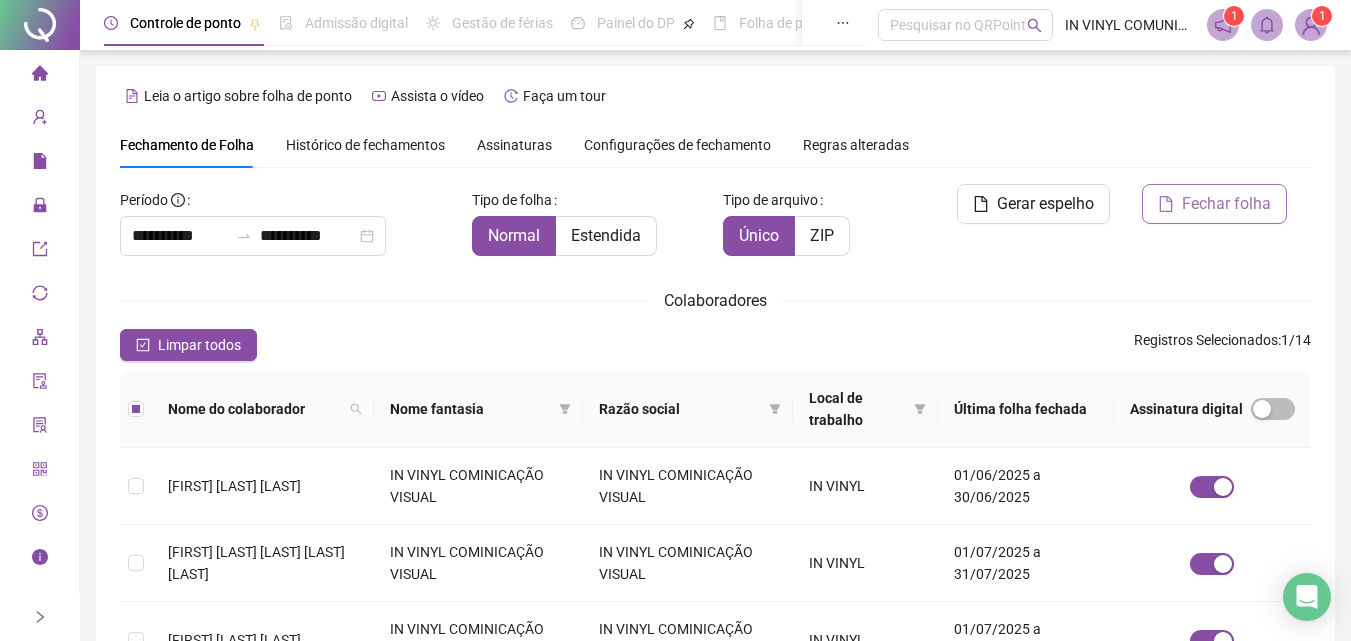 click on "Fechar folha" at bounding box center [1226, 204] 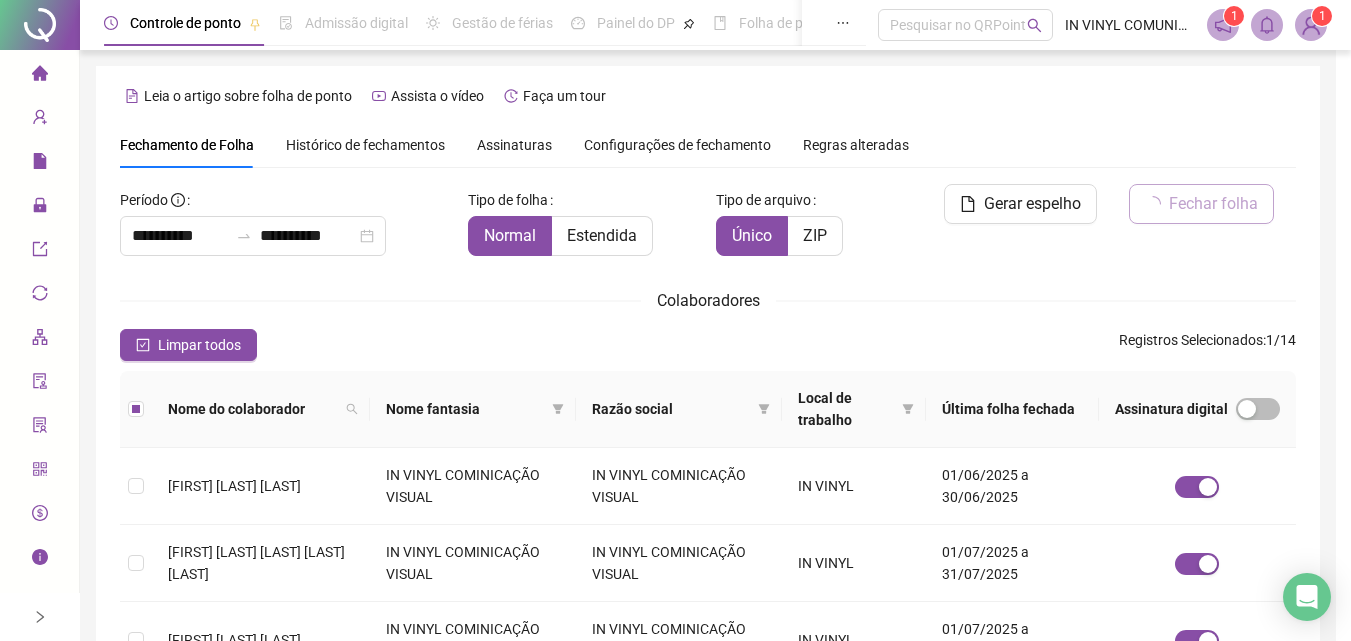 scroll, scrollTop: 89, scrollLeft: 0, axis: vertical 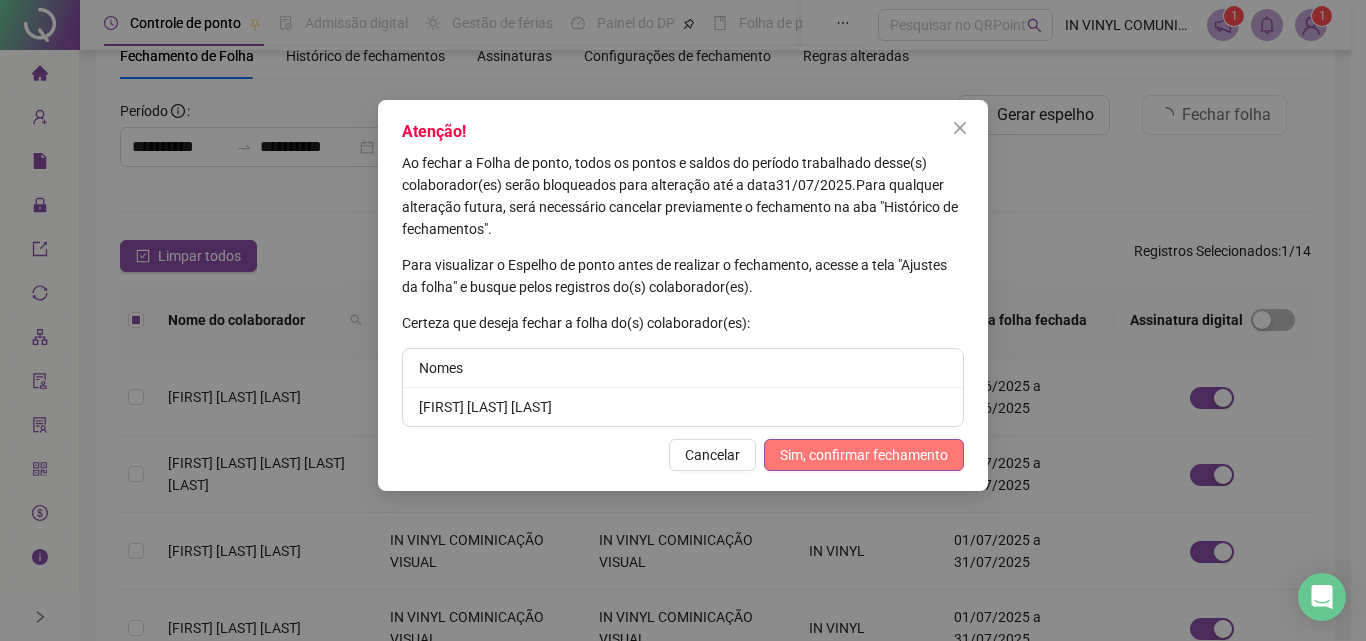 click on "Sim, confirmar fechamento" at bounding box center [864, 455] 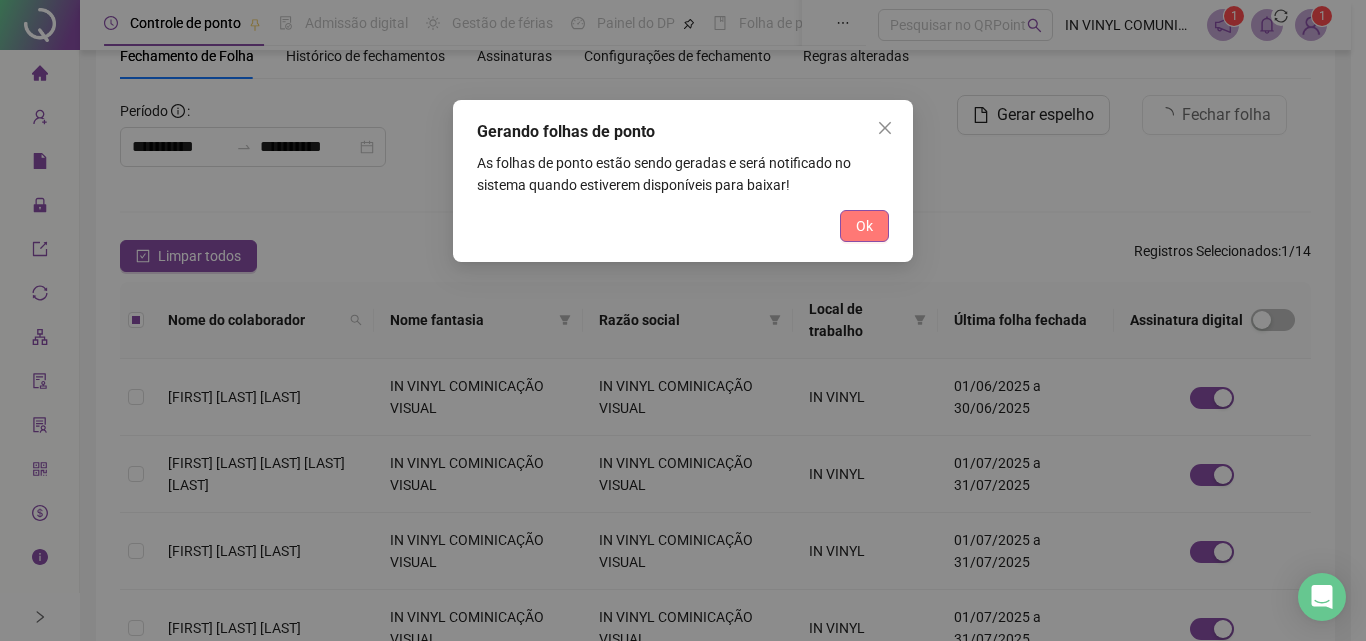 click on "Ok" at bounding box center (864, 226) 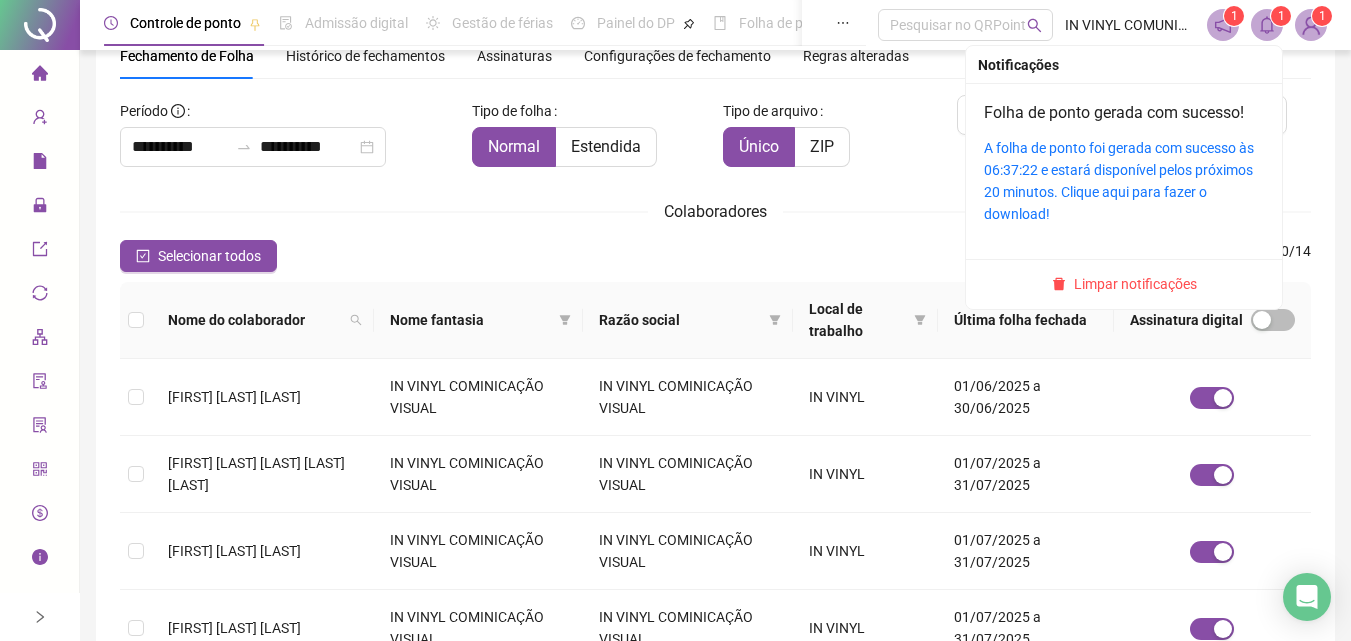 click 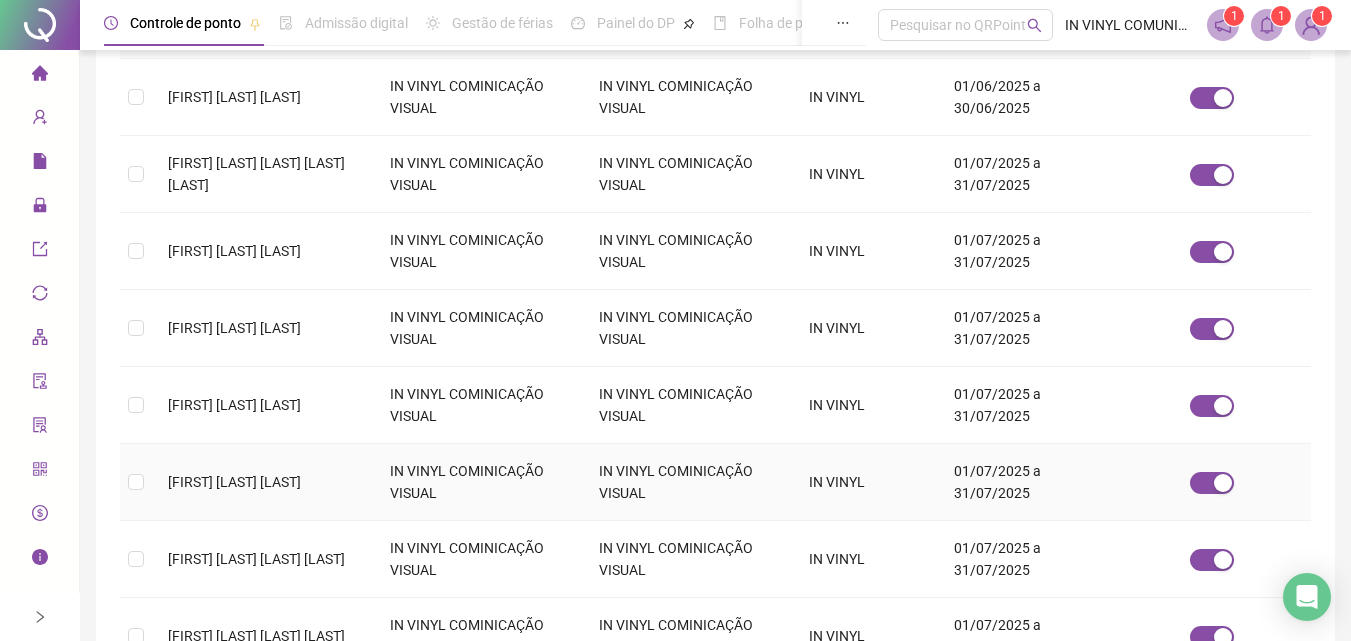 scroll, scrollTop: 689, scrollLeft: 0, axis: vertical 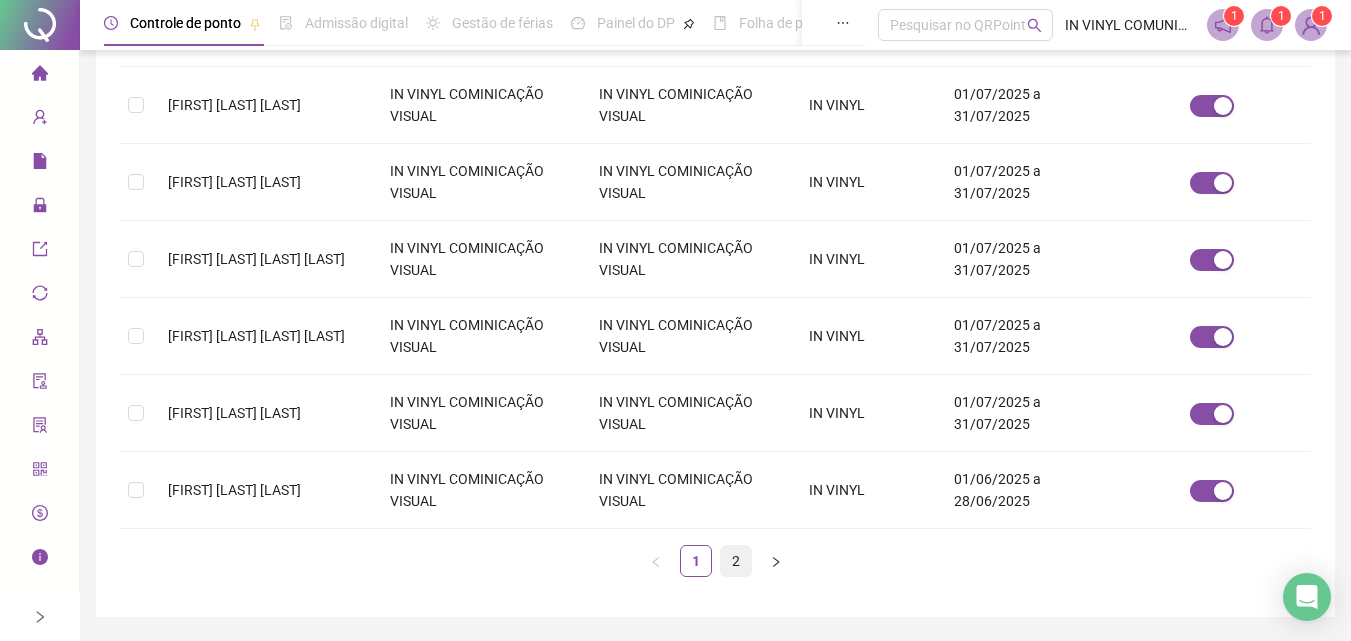 click on "2" at bounding box center [736, 561] 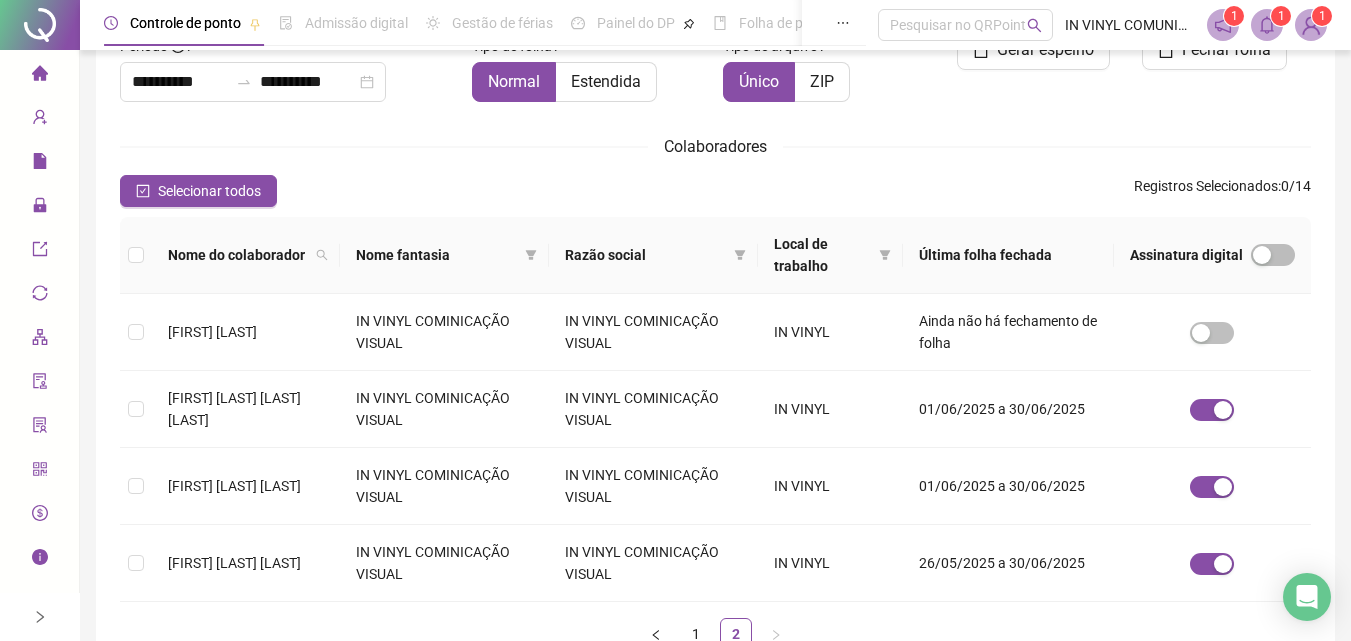 scroll, scrollTop: 189, scrollLeft: 0, axis: vertical 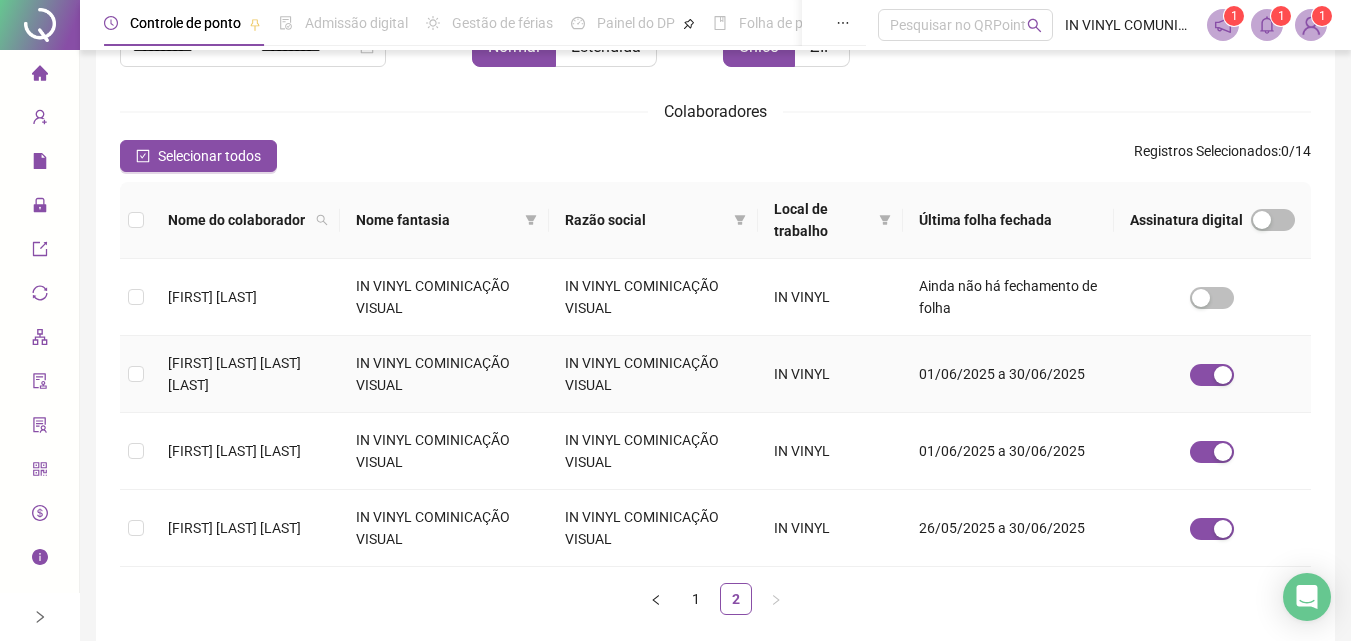 click on "[FIRST] [LAST] [LAST] [LAST]" at bounding box center [246, 374] 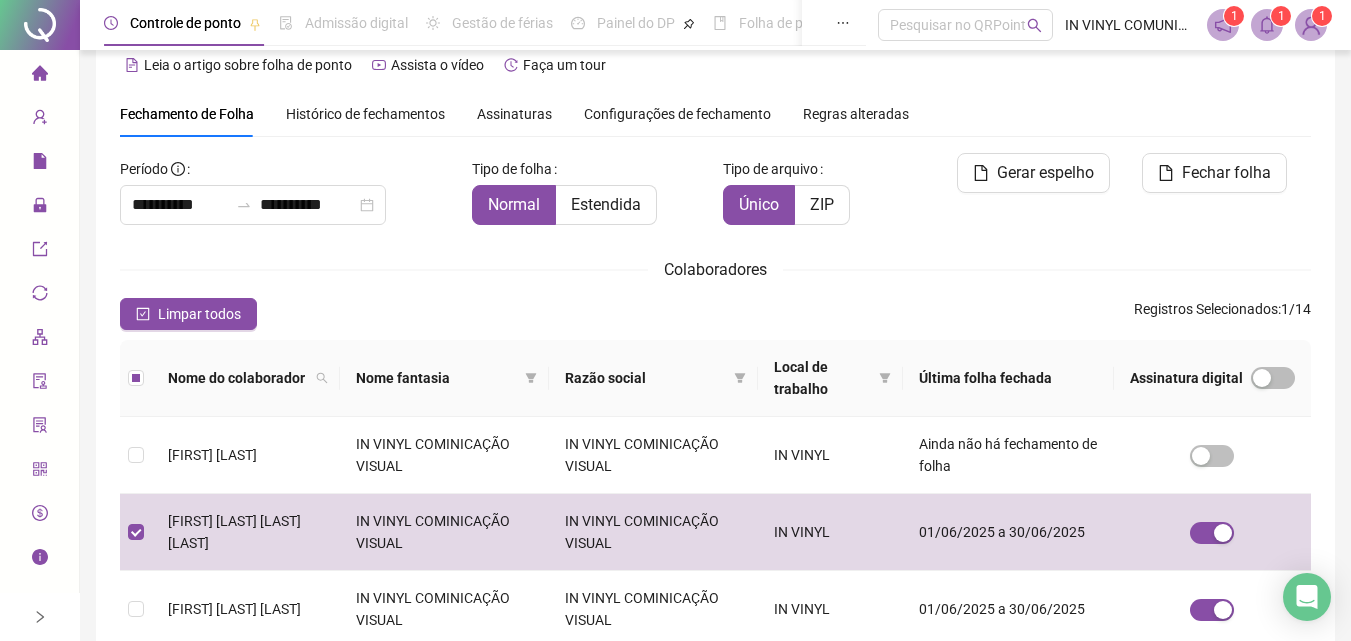 scroll, scrollTop: 0, scrollLeft: 0, axis: both 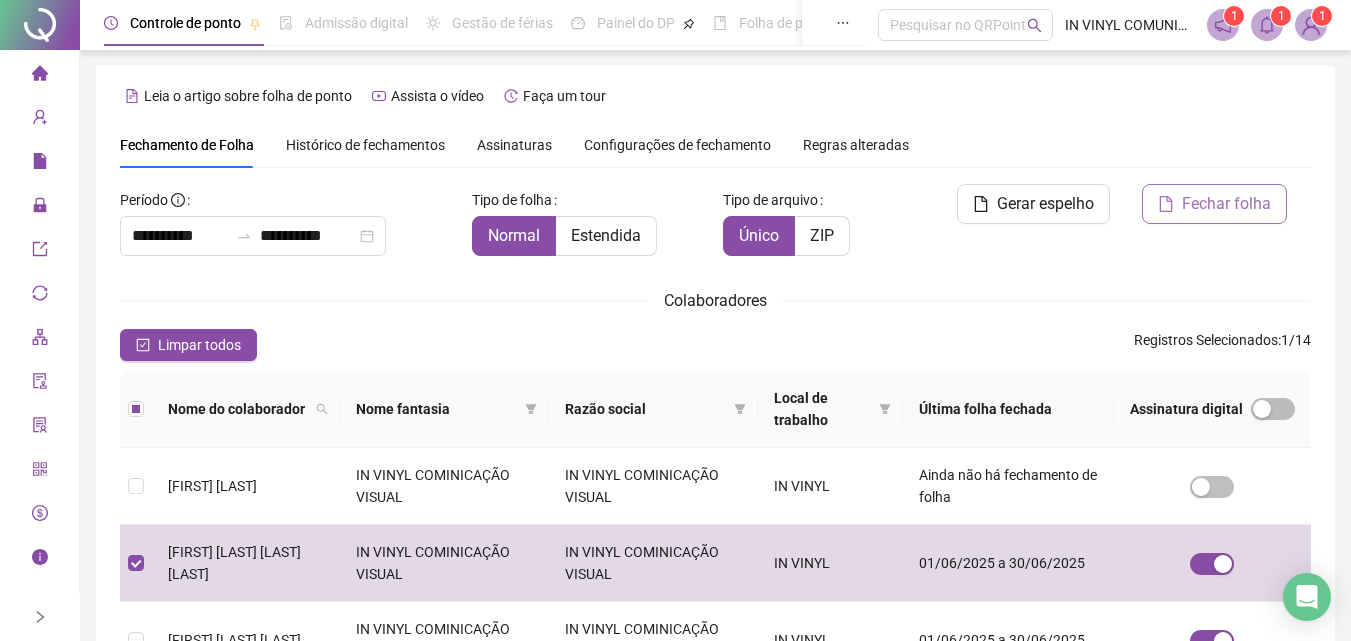 click on "Fechar folha" at bounding box center (1226, 204) 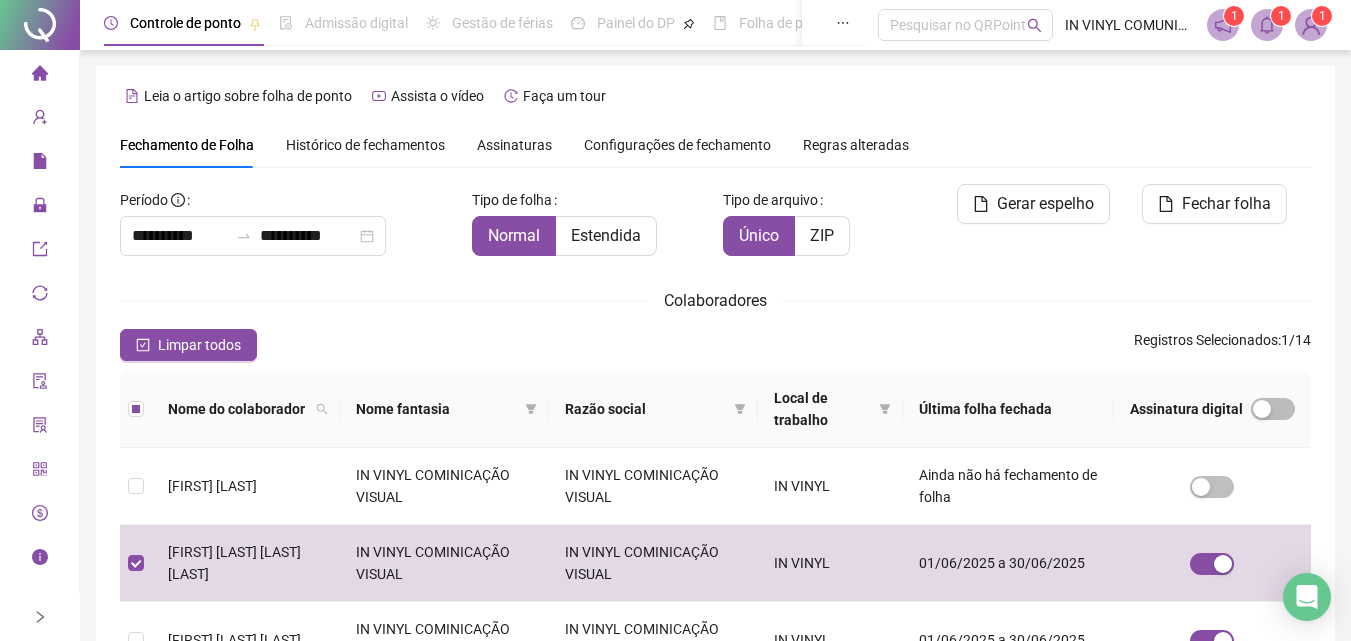 scroll, scrollTop: 89, scrollLeft: 0, axis: vertical 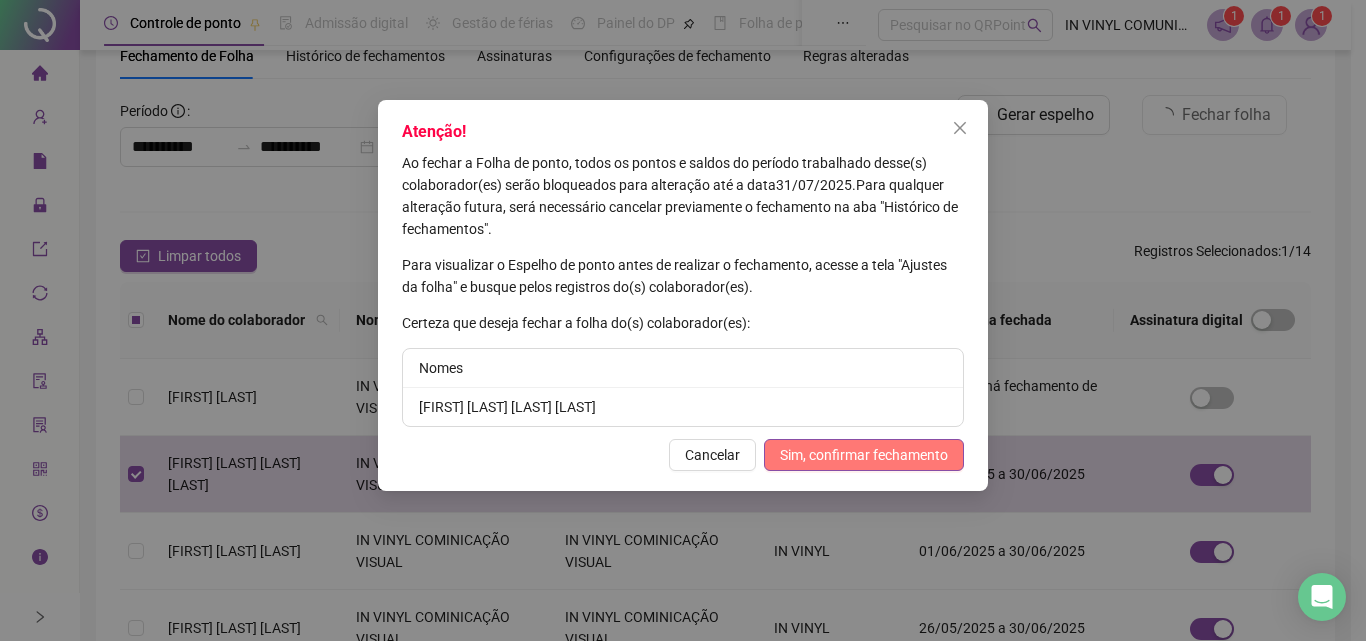 click on "Sim, confirmar fechamento" at bounding box center [864, 455] 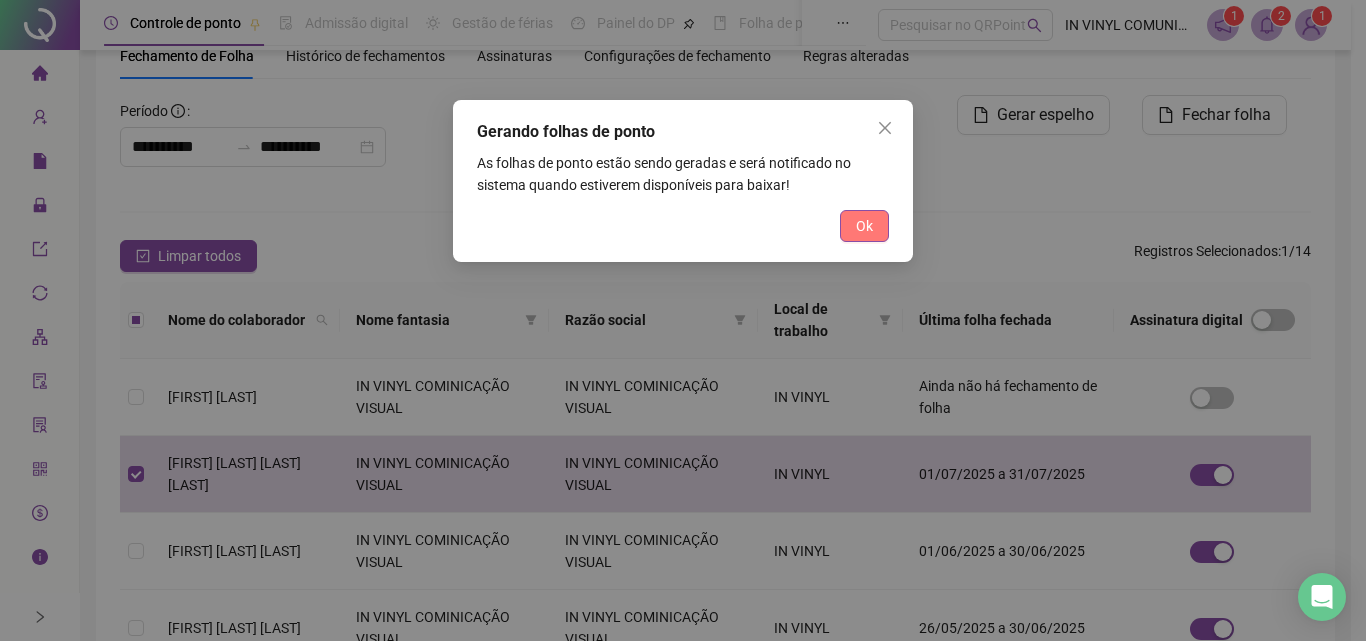 click on "Ok" at bounding box center [864, 226] 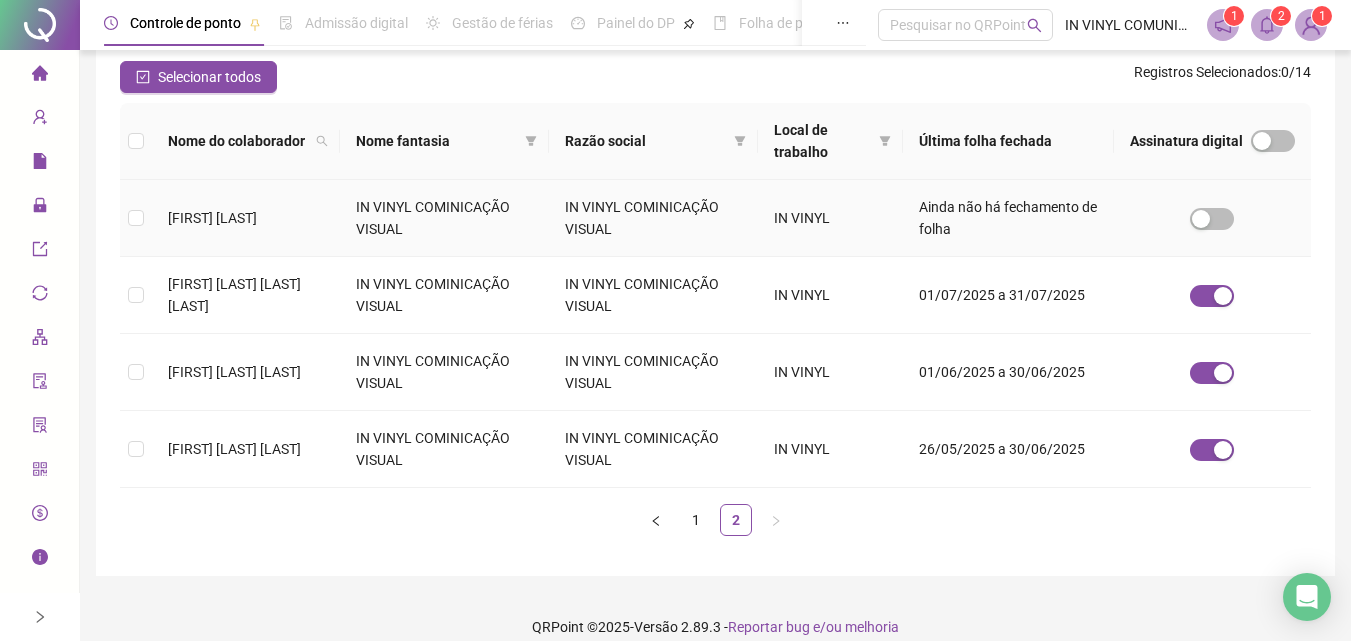 scroll, scrollTop: 289, scrollLeft: 0, axis: vertical 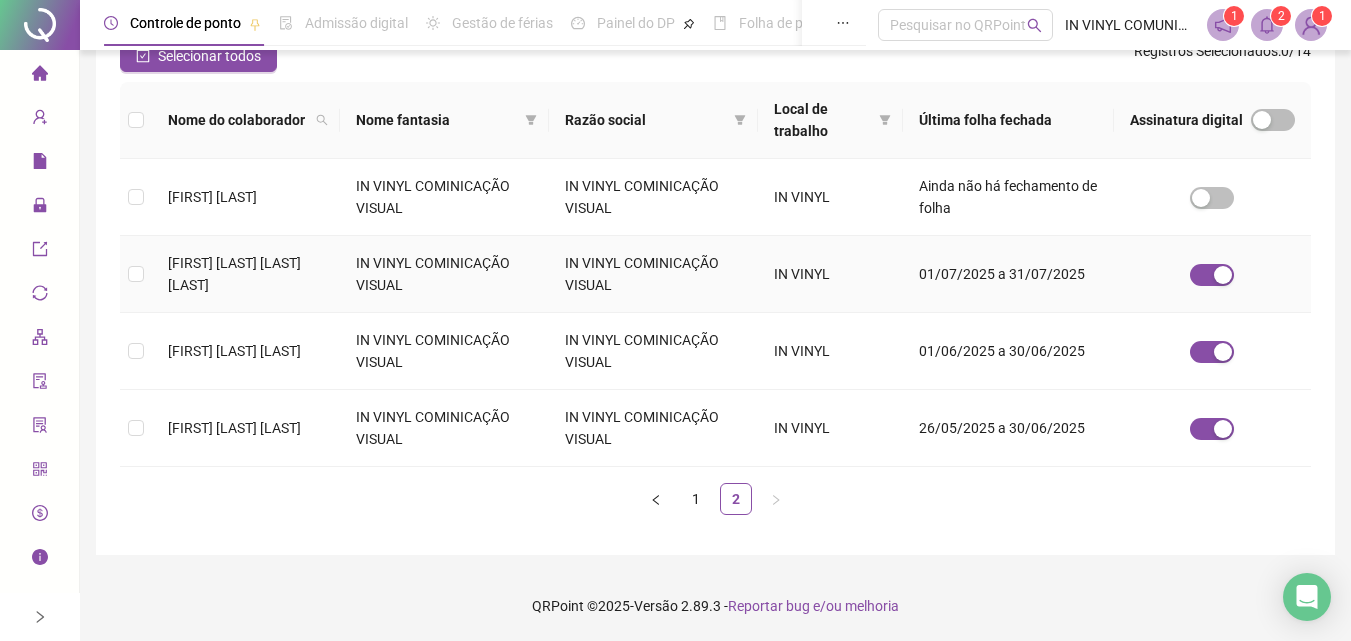 click on "[FIRST] [LAST] [LAST] [LAST]" at bounding box center [246, 274] 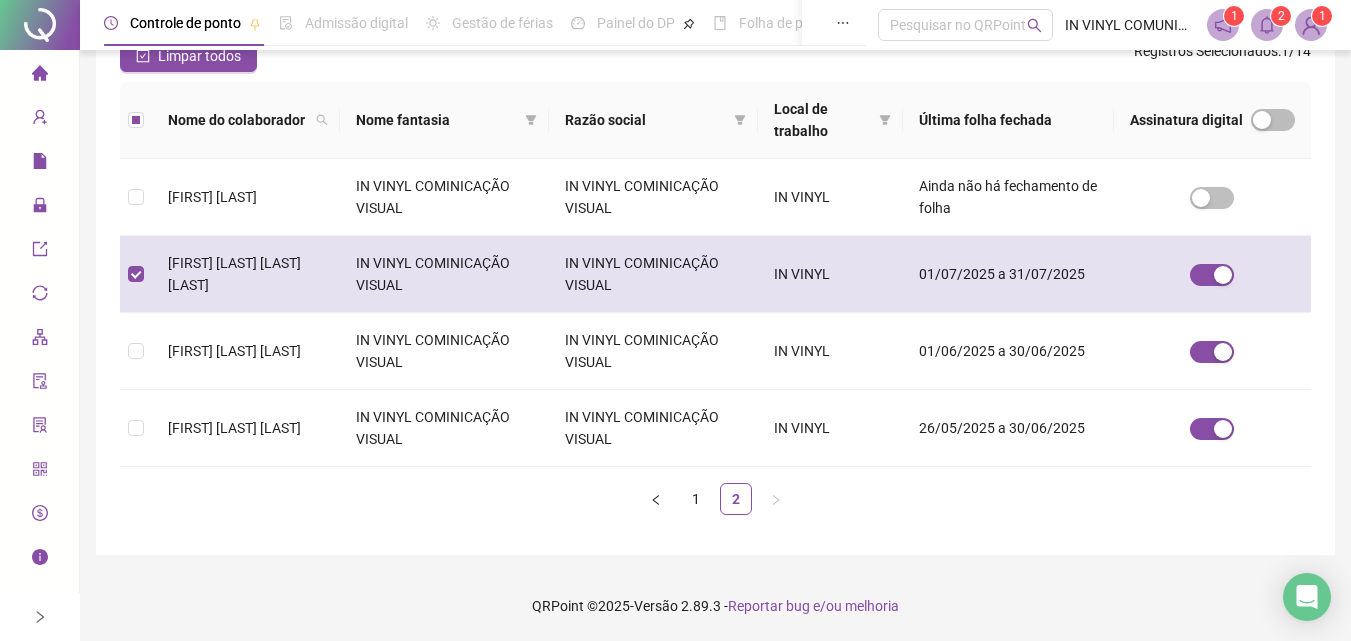 scroll, scrollTop: 89, scrollLeft: 0, axis: vertical 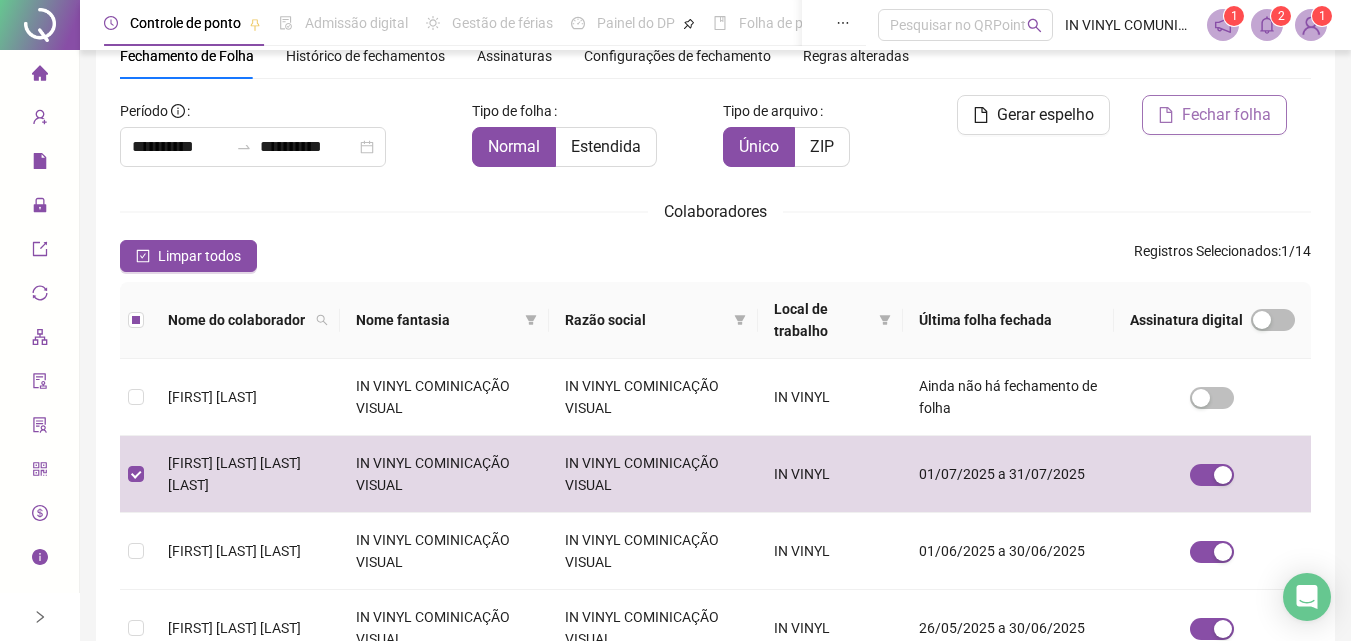 click on "Fechar folha" at bounding box center (1214, 115) 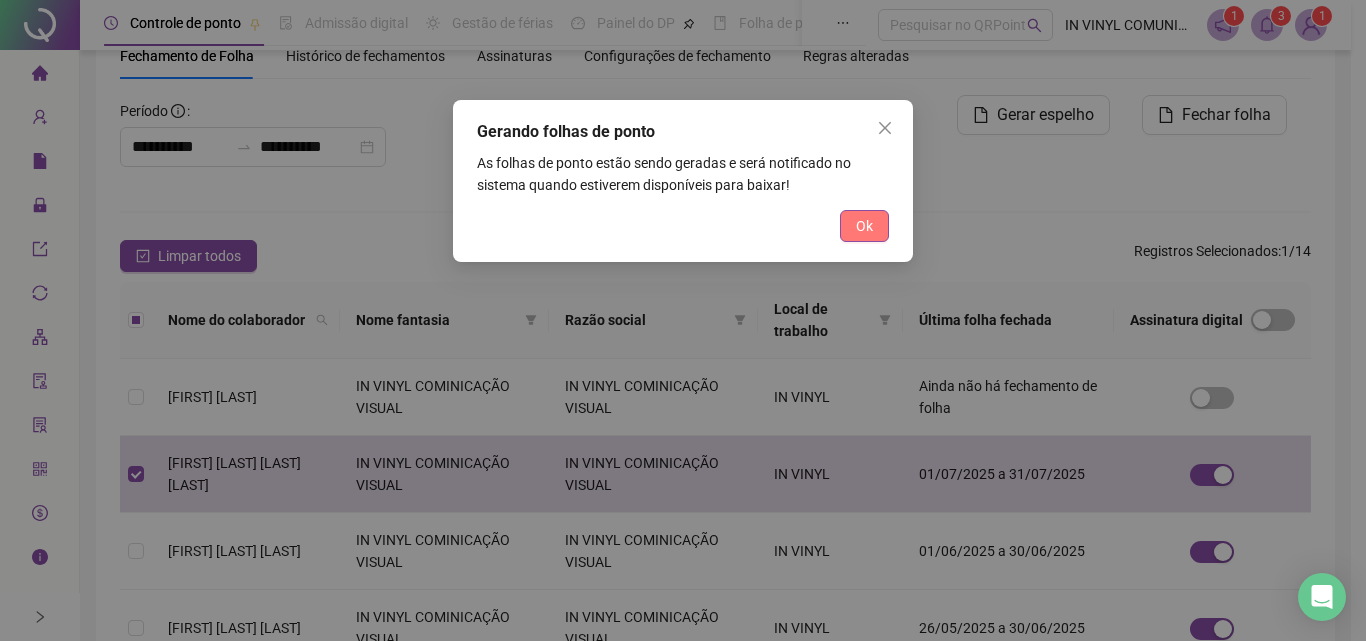 click on "Ok" at bounding box center [864, 226] 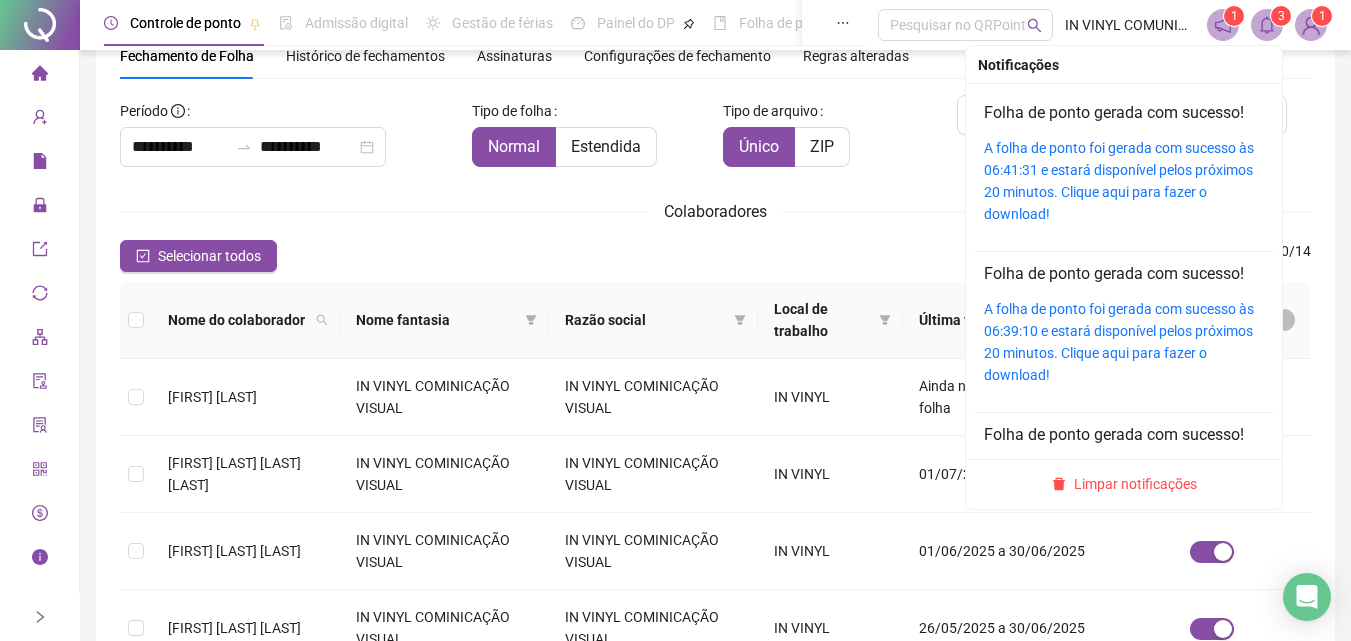 click at bounding box center (1267, 25) 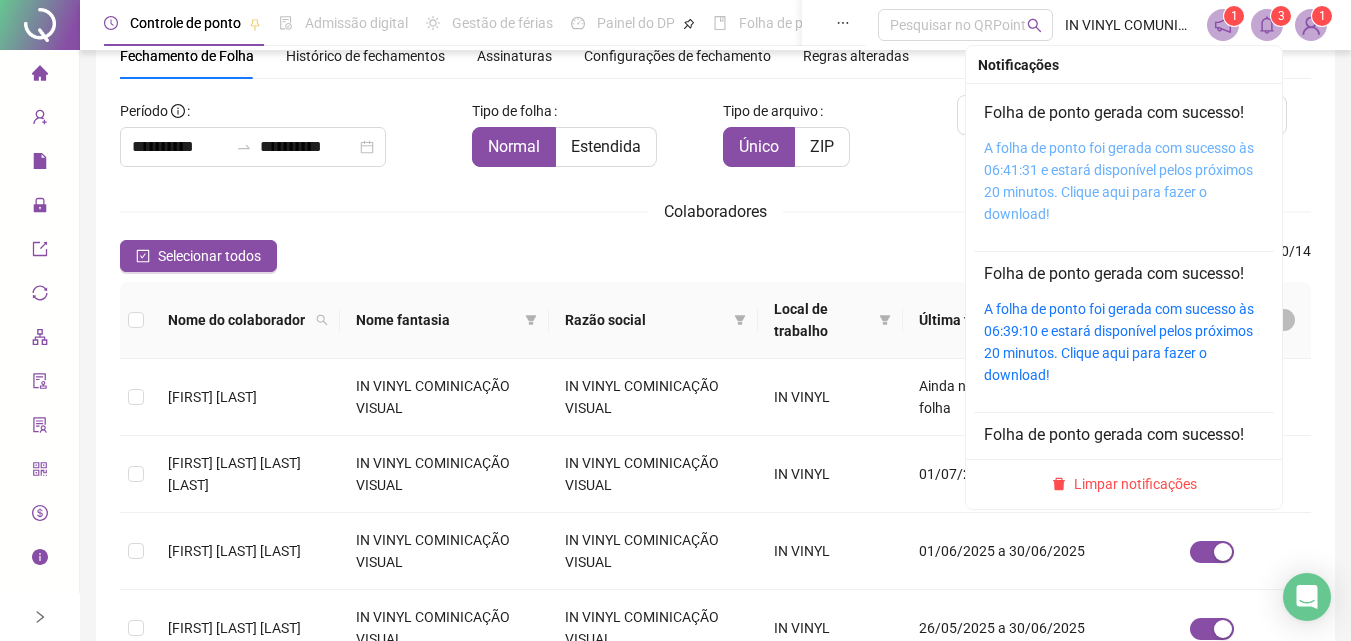 click on "A folha de ponto foi gerada com sucesso às 06:41:31 e estará disponível pelos próximos 20 minutos.
Clique aqui para fazer o download!" at bounding box center (1119, 181) 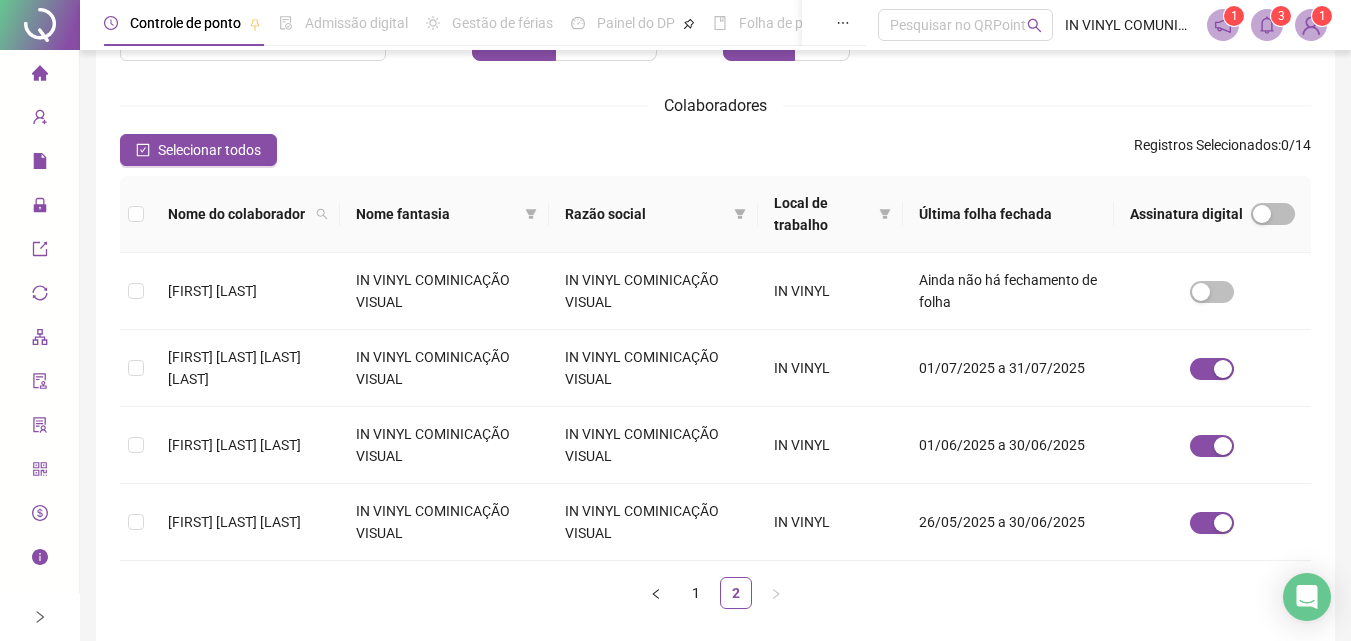 scroll, scrollTop: 289, scrollLeft: 0, axis: vertical 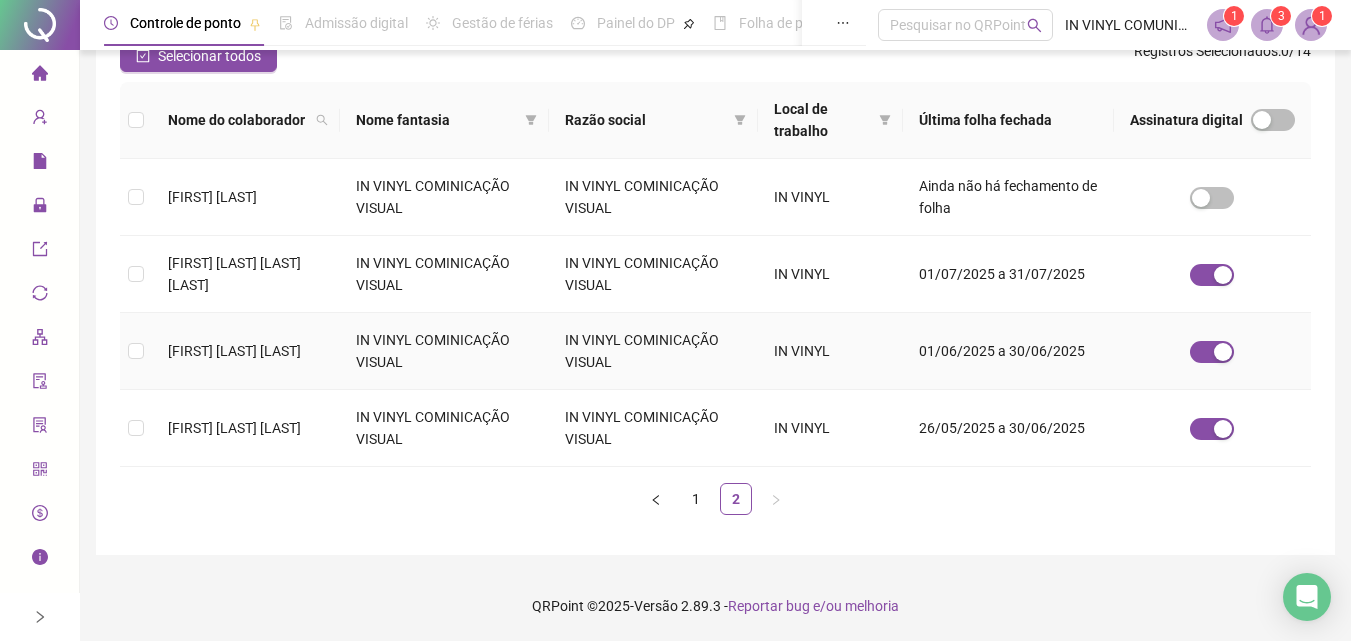 click on "[FIRST] [LAST] [LAST]" at bounding box center [246, 351] 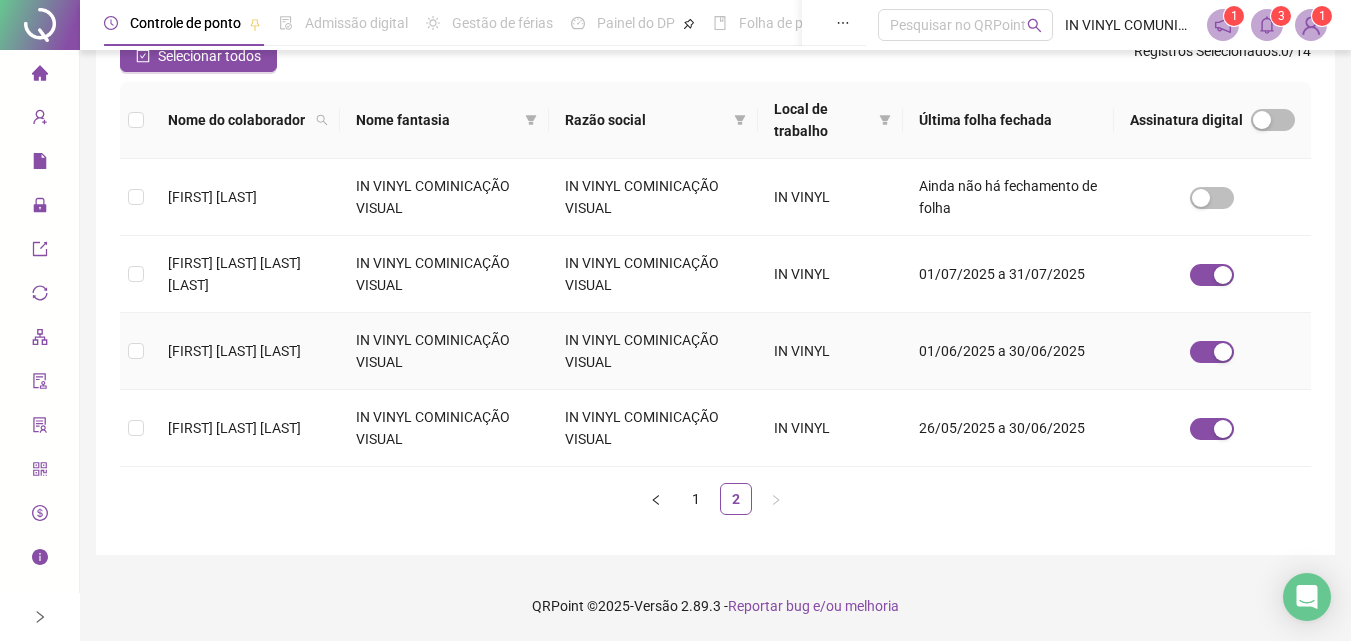 scroll, scrollTop: 89, scrollLeft: 0, axis: vertical 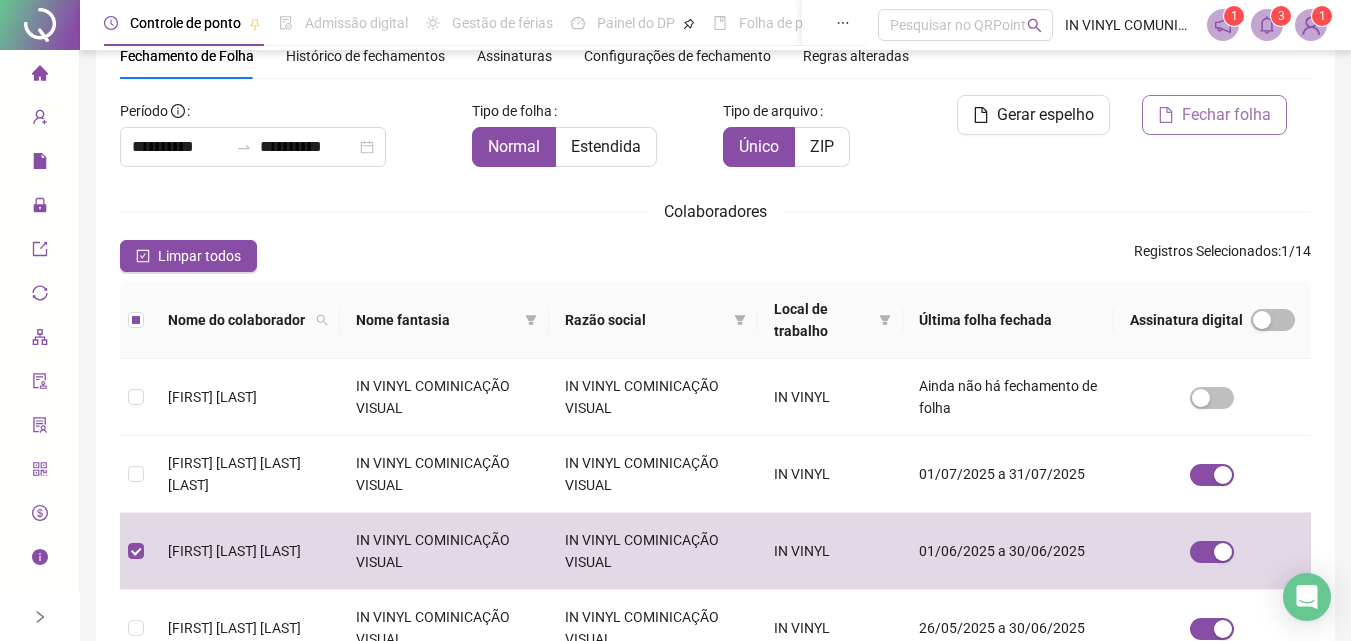 click on "Fechar folha" at bounding box center (1214, 115) 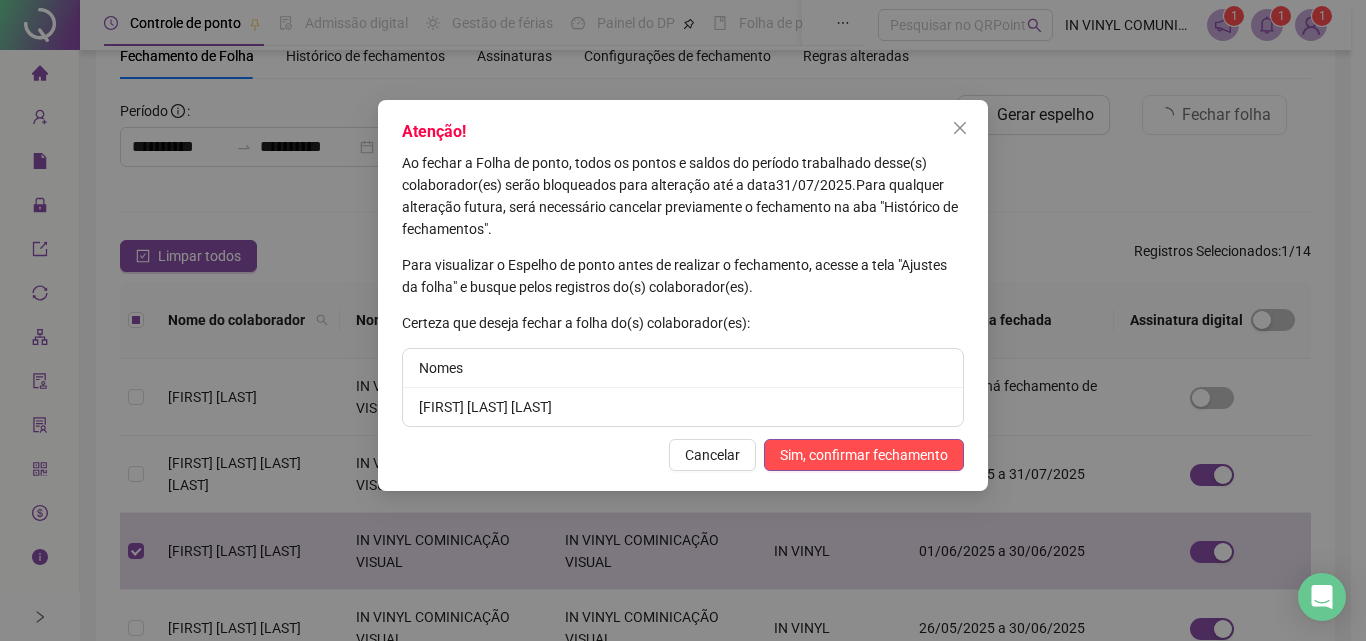 click on "Sim, confirmar fechamento" at bounding box center (864, 455) 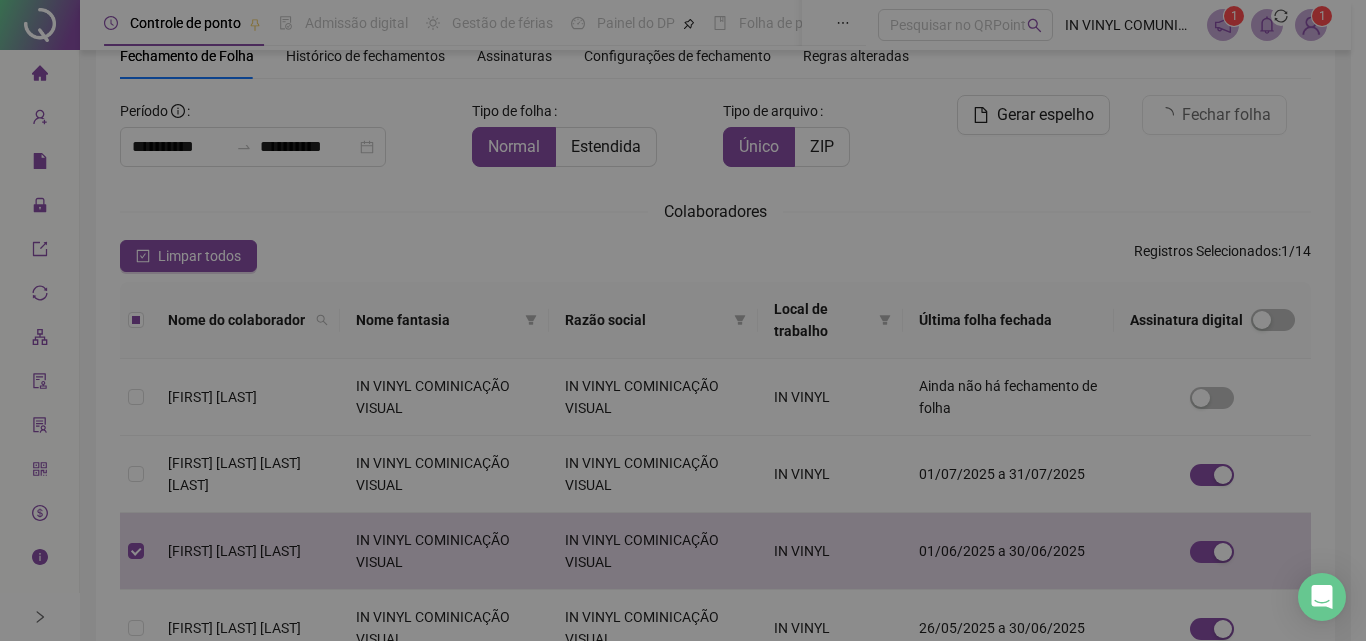 click on "Gerando folhas de ponto As folhas de ponto estão sendo geradas e será notificado no
sistema quando estiverem disponíveis para baixar! Ok" at bounding box center (683, 320) 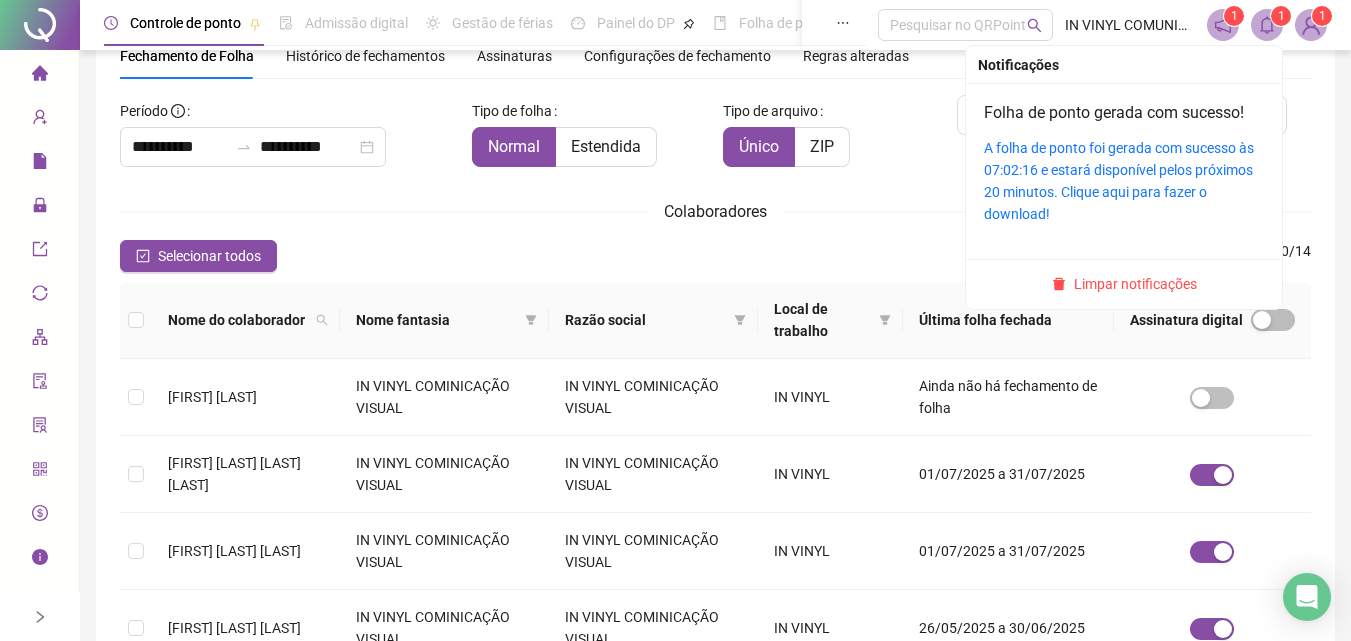 click on "1" at bounding box center [1281, 16] 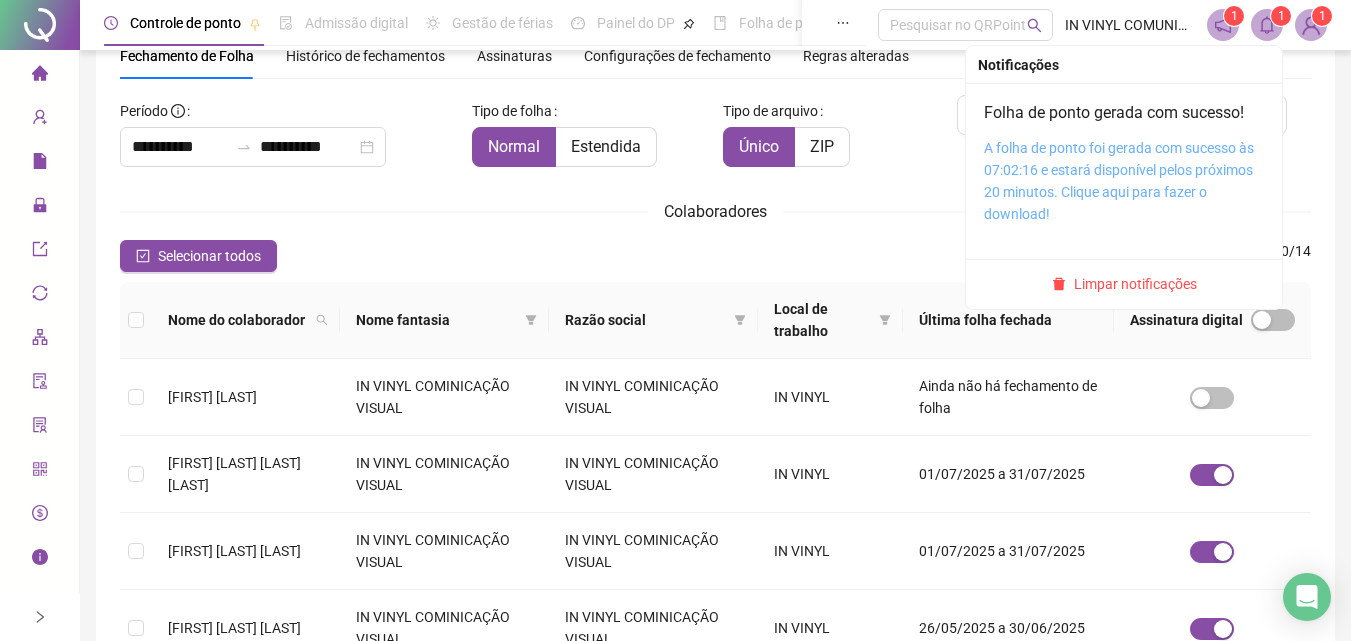 click on "A folha de ponto foi gerada com sucesso às 07:02:16 e estará disponível pelos próximos 20 minutos.
Clique aqui para fazer o download!" at bounding box center [1119, 181] 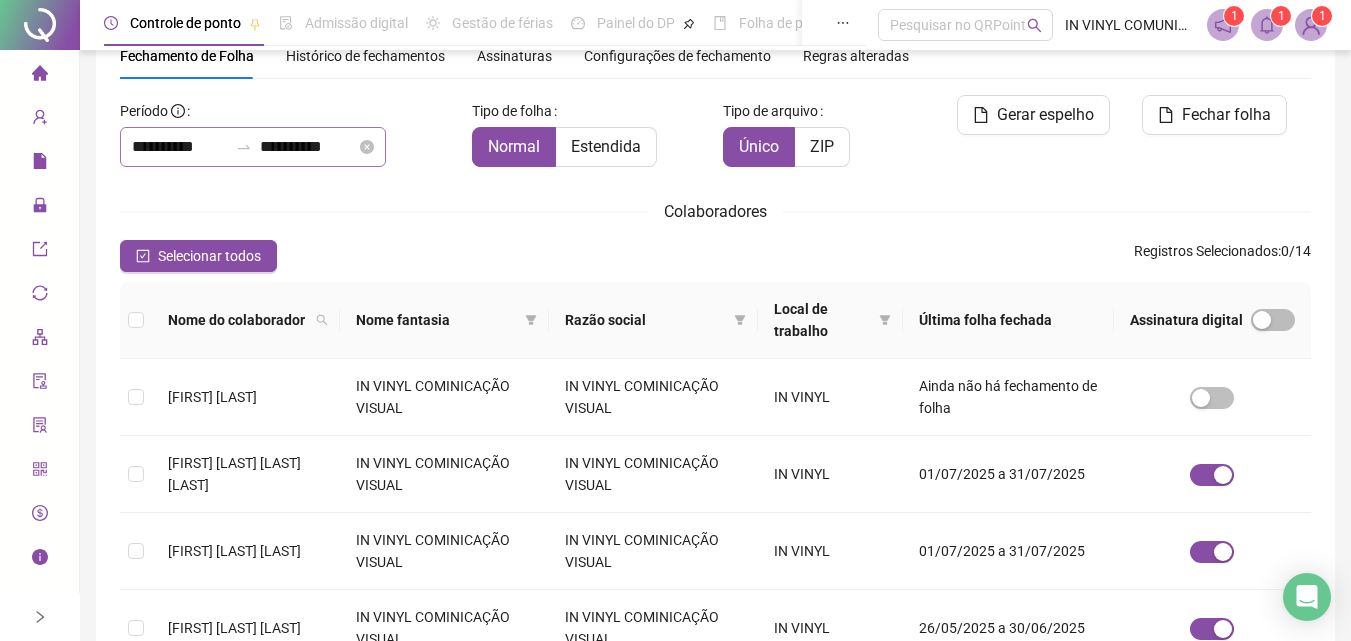 click 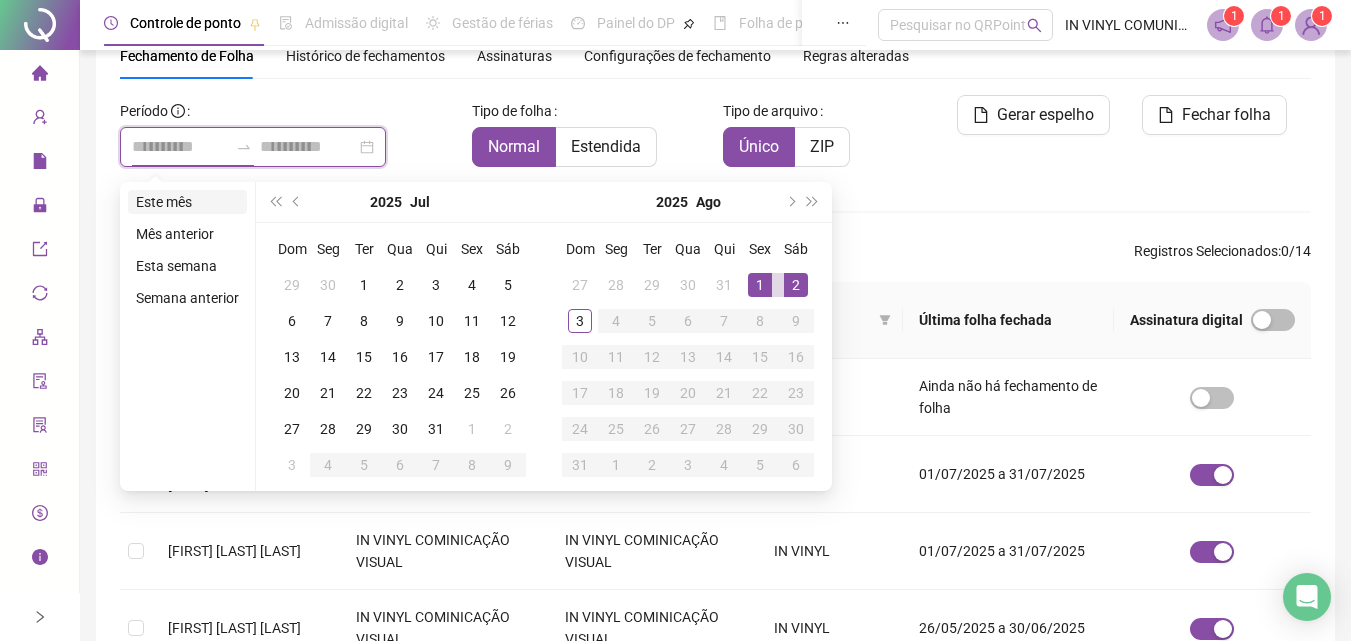 type on "**********" 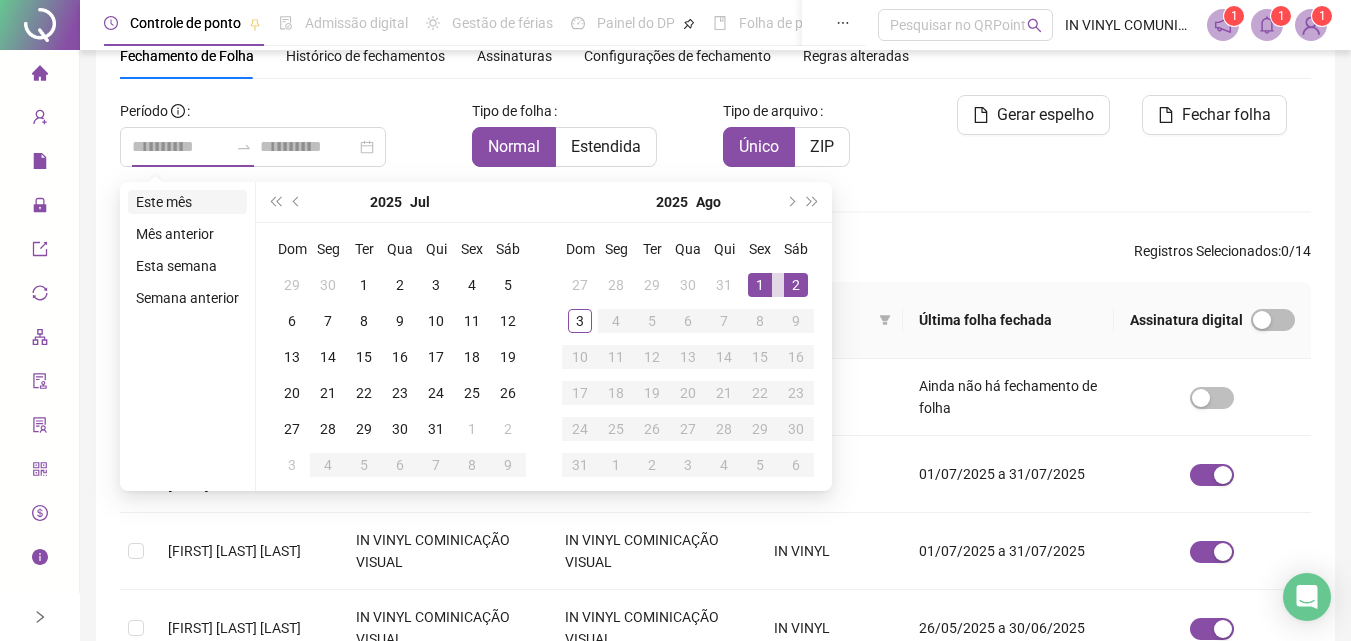 click on "Este mês" at bounding box center (187, 202) 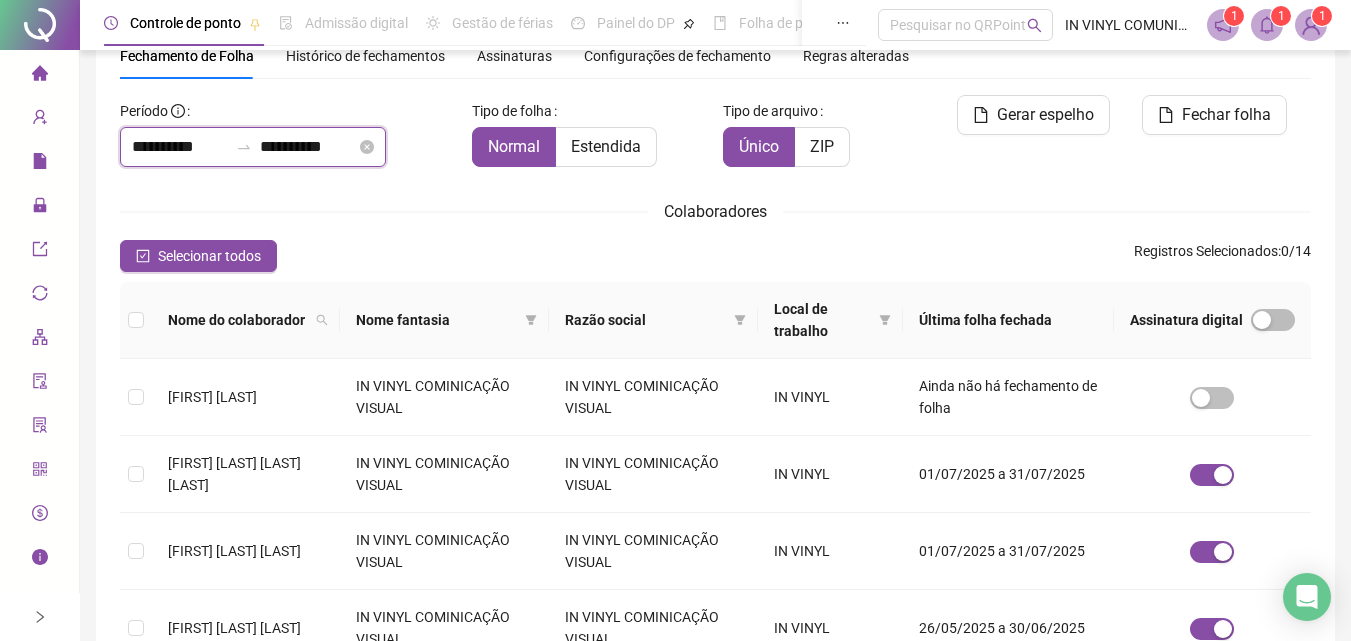 click on "**********" at bounding box center (180, 147) 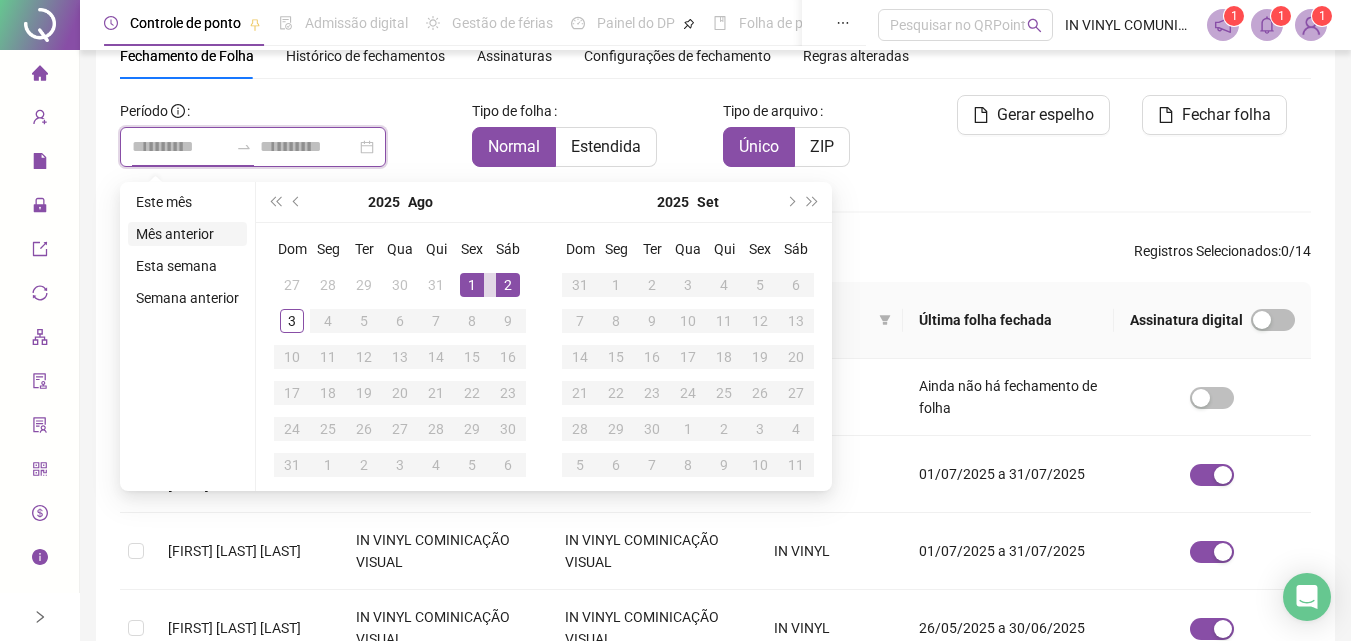 type on "**********" 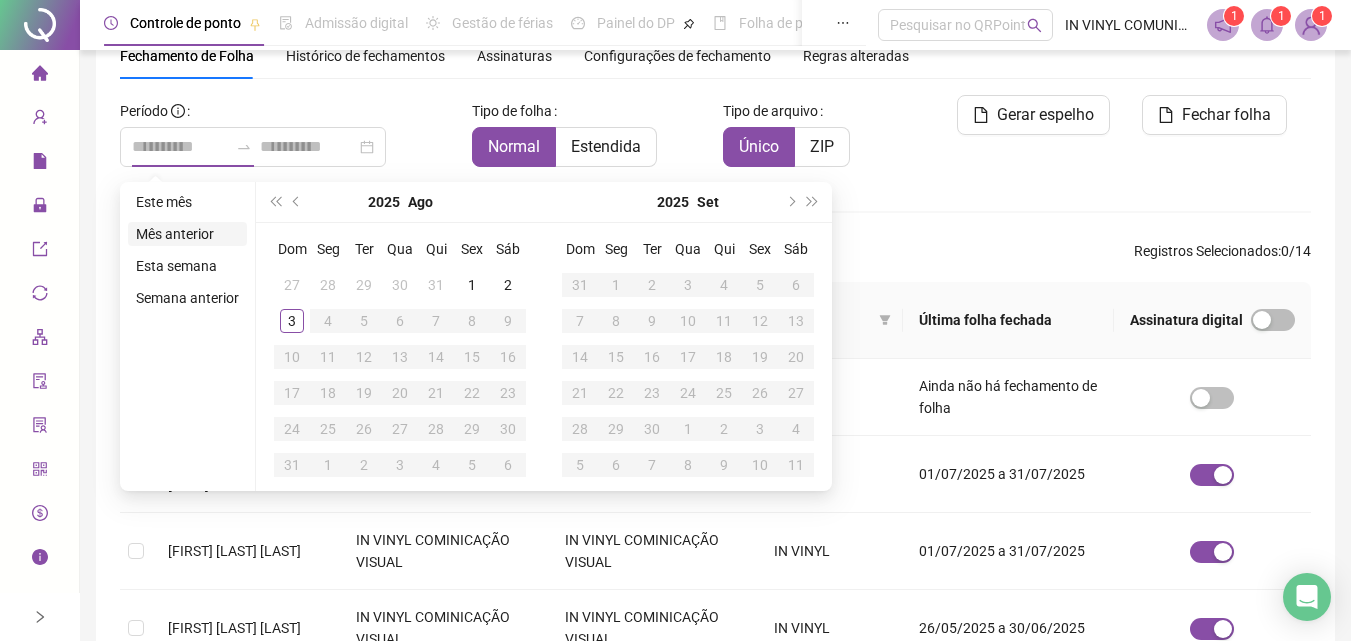 click on "Mês anterior" at bounding box center (187, 234) 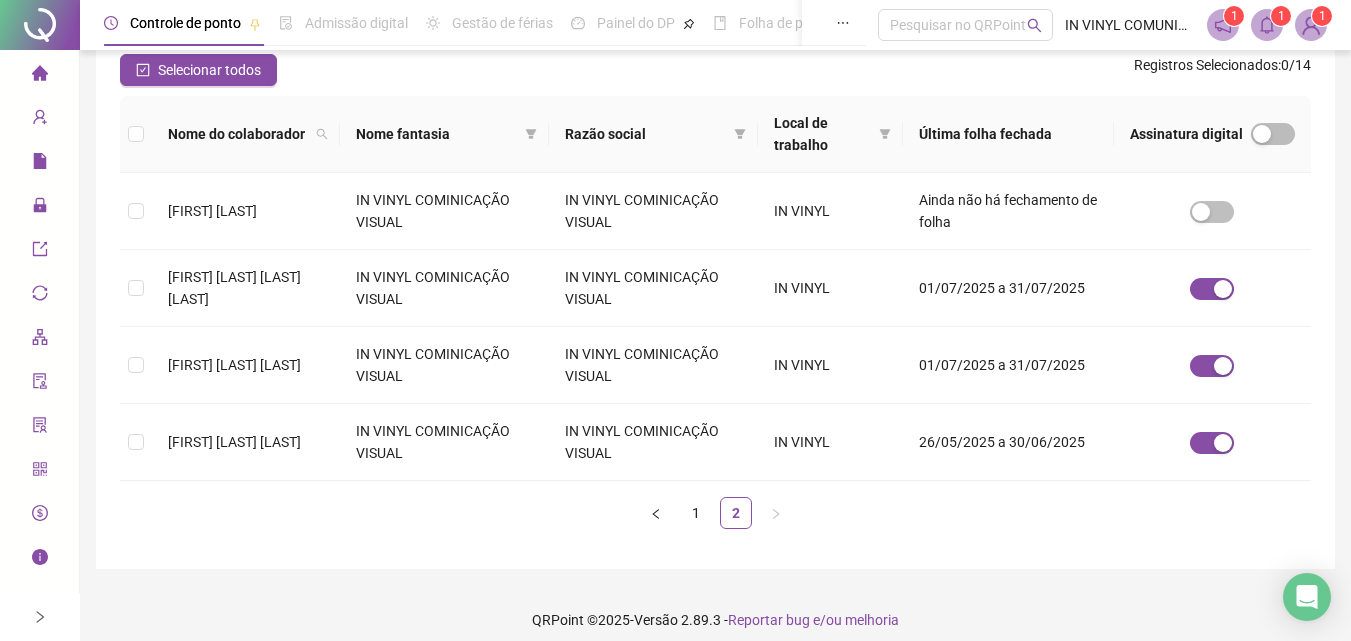 scroll, scrollTop: 289, scrollLeft: 0, axis: vertical 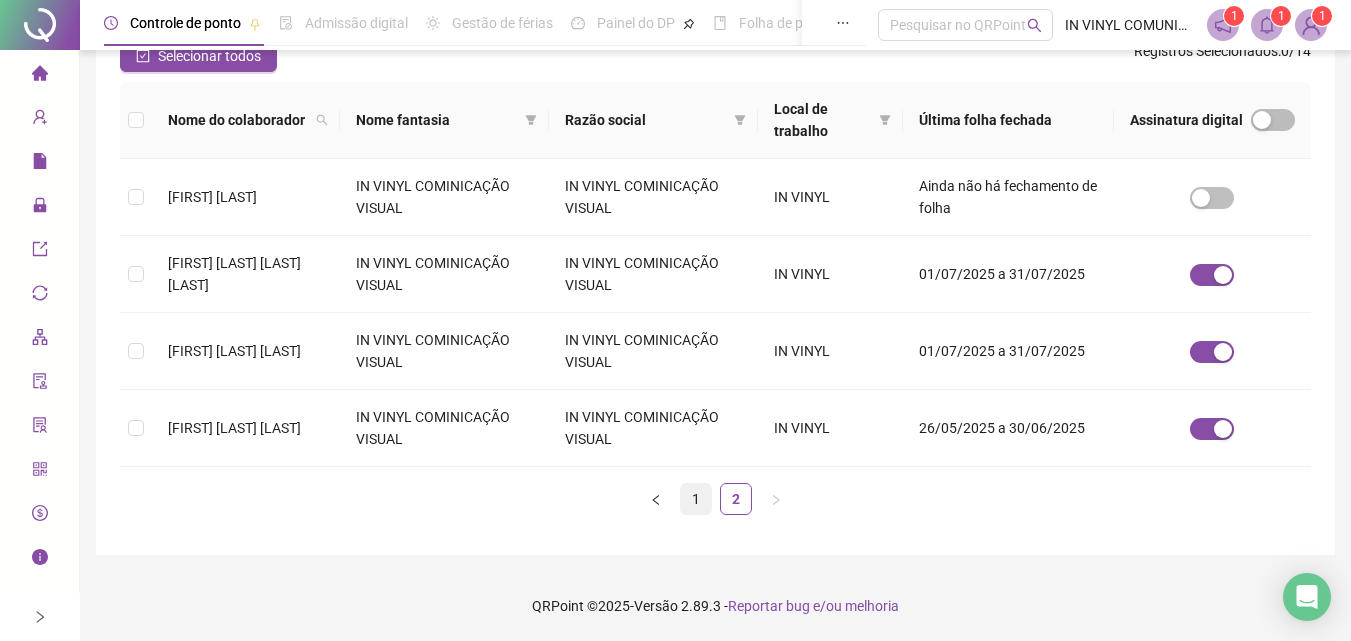 click on "1" at bounding box center [696, 499] 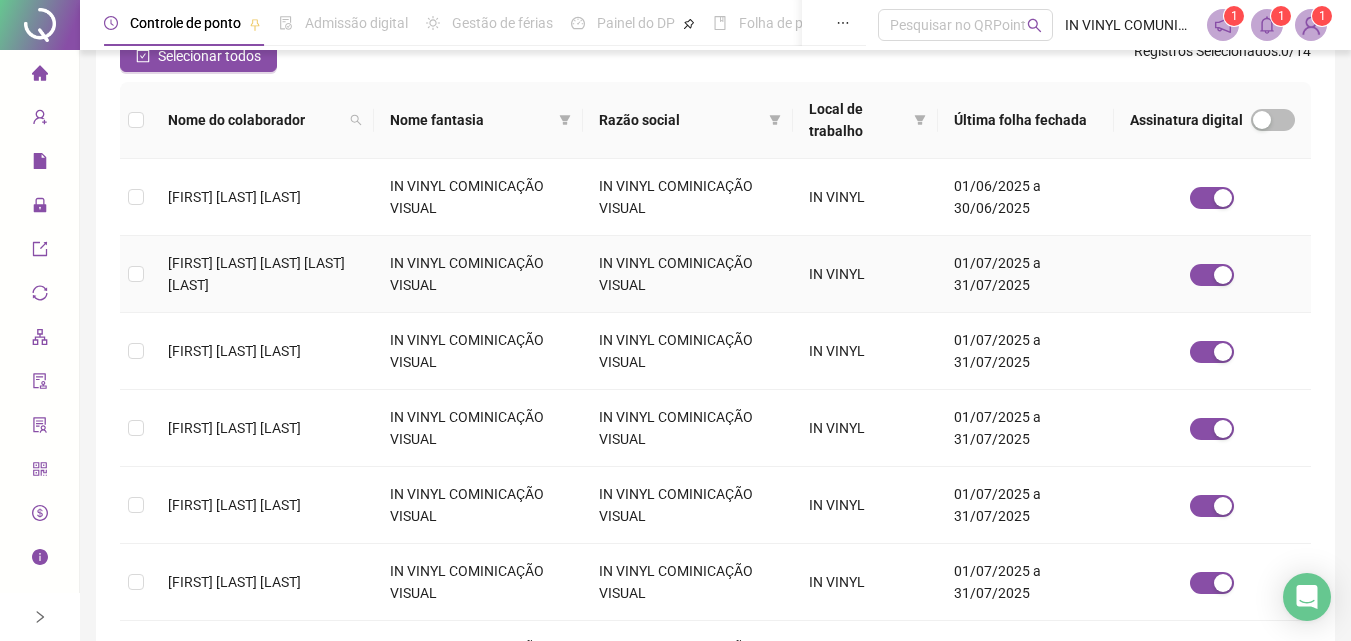 scroll, scrollTop: 89, scrollLeft: 0, axis: vertical 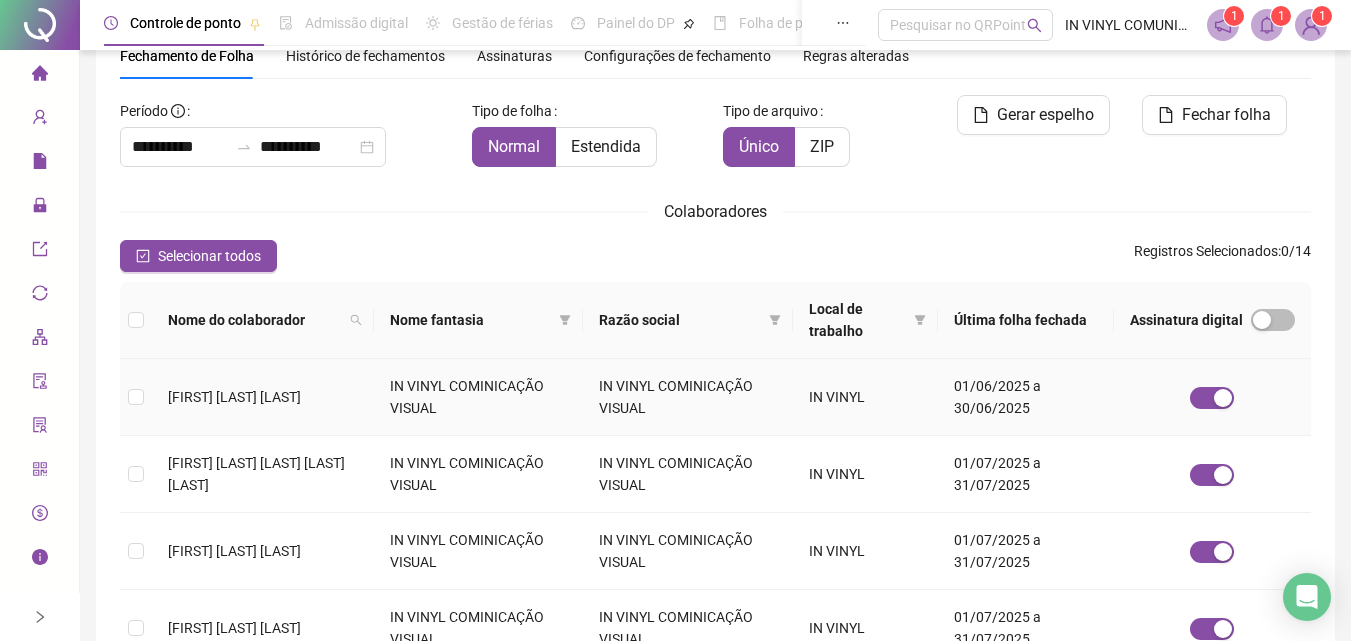 click on "[FIRST] [LAST] [LAST]" at bounding box center [263, 397] 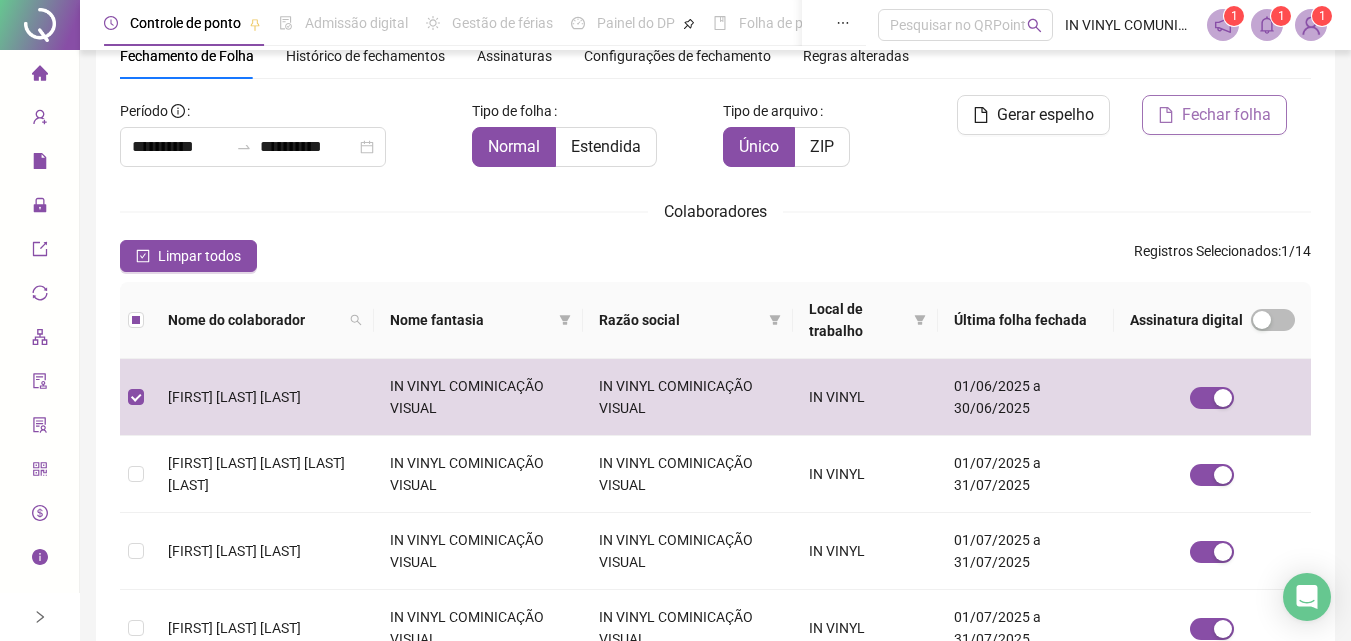 click on "Fechar folha" at bounding box center [1226, 115] 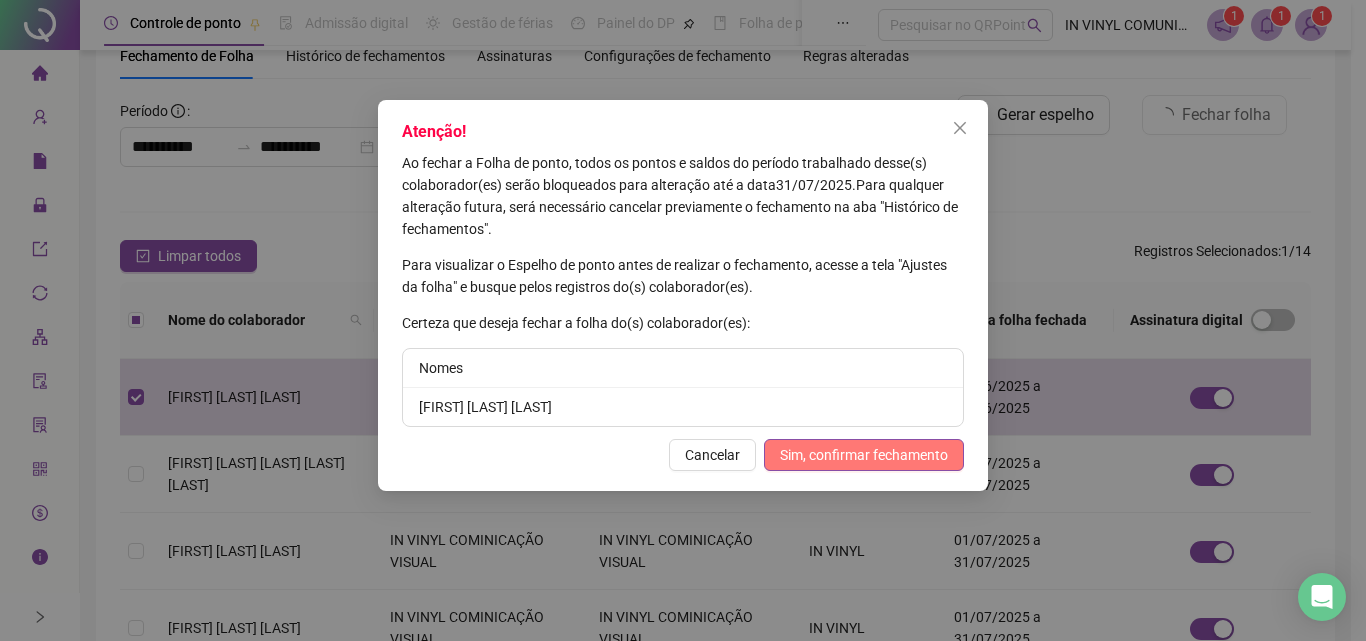 click on "Sim, confirmar fechamento" at bounding box center (864, 455) 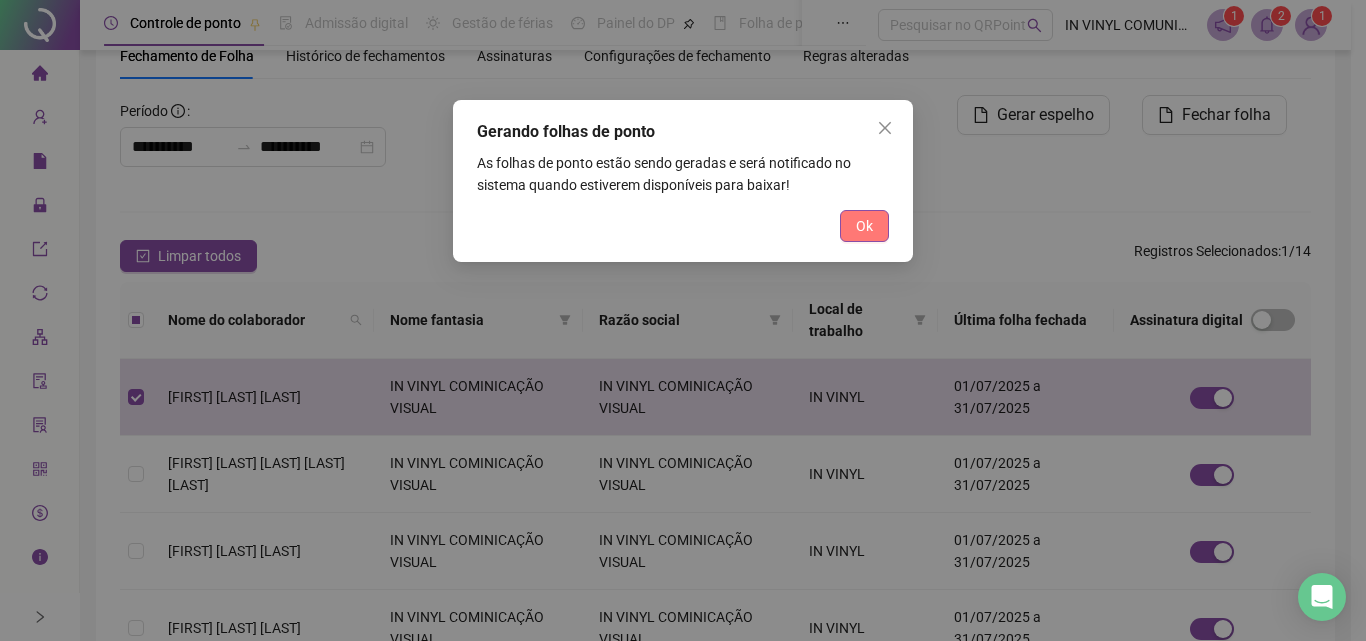 click on "Ok" at bounding box center [864, 226] 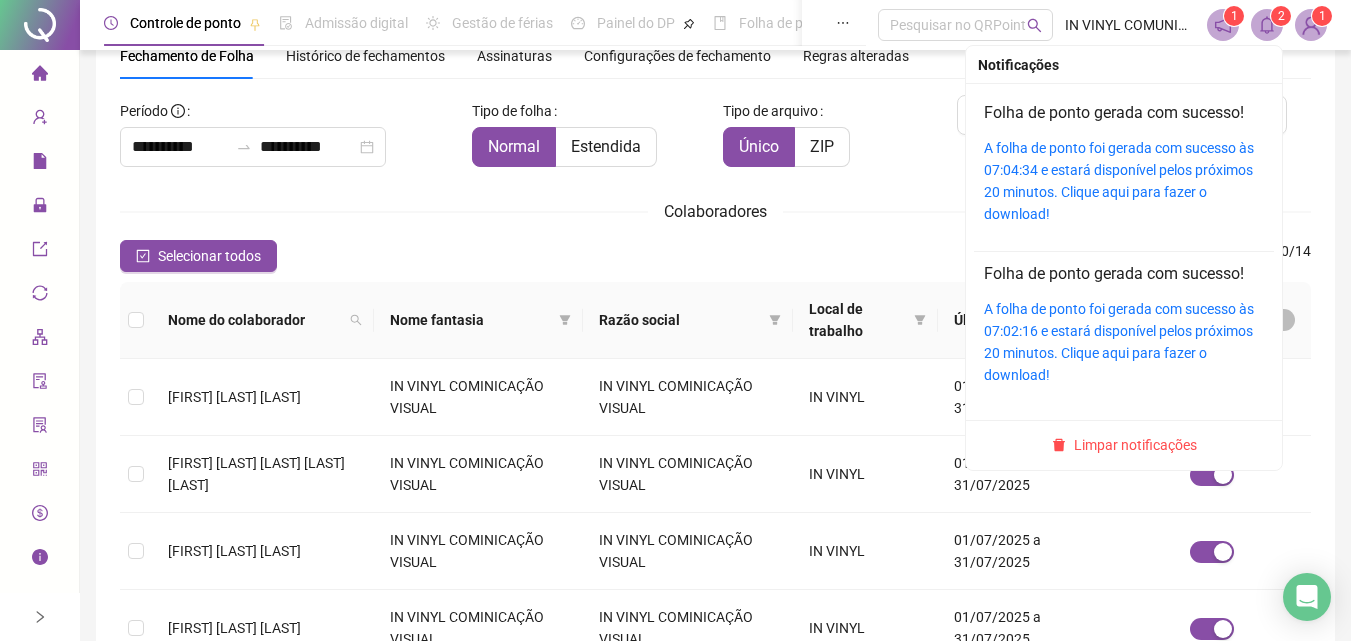 click at bounding box center [1267, 25] 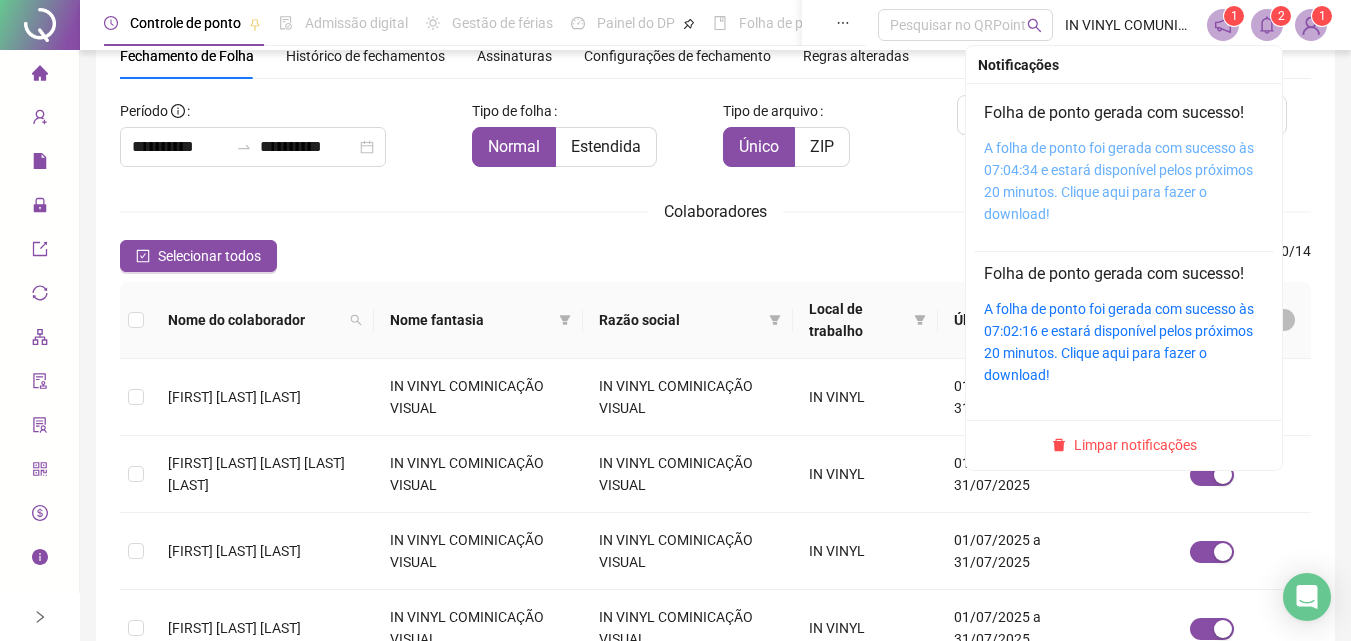 click on "A folha de ponto foi gerada com sucesso às 07:04:34 e estará disponível pelos próximos 20 minutos.
Clique aqui para fazer o download!" at bounding box center (1119, 181) 